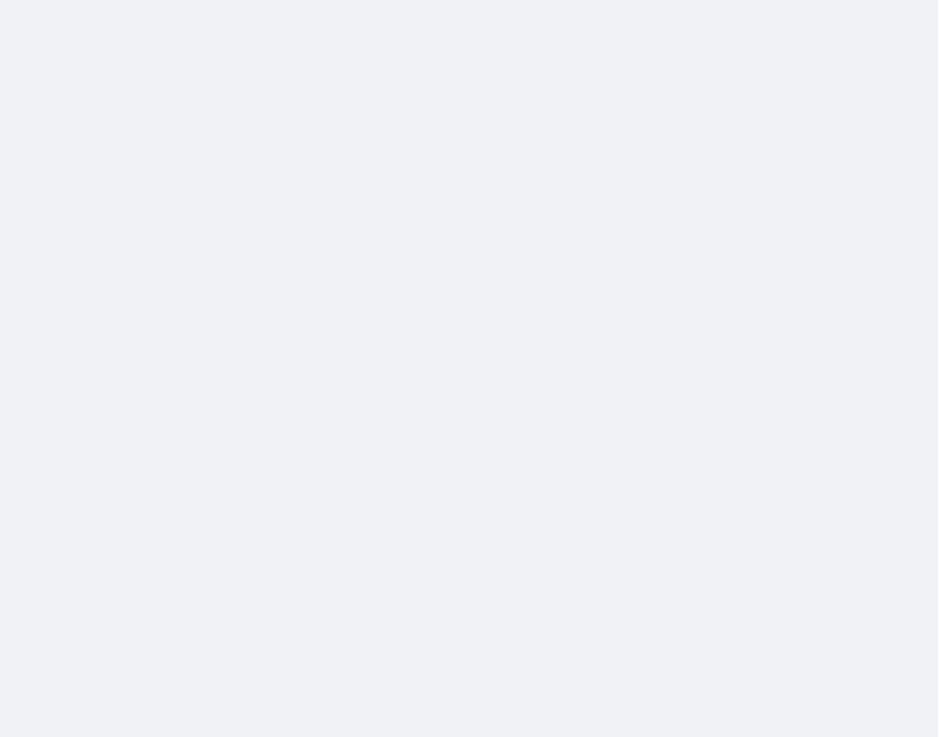scroll, scrollTop: 0, scrollLeft: 0, axis: both 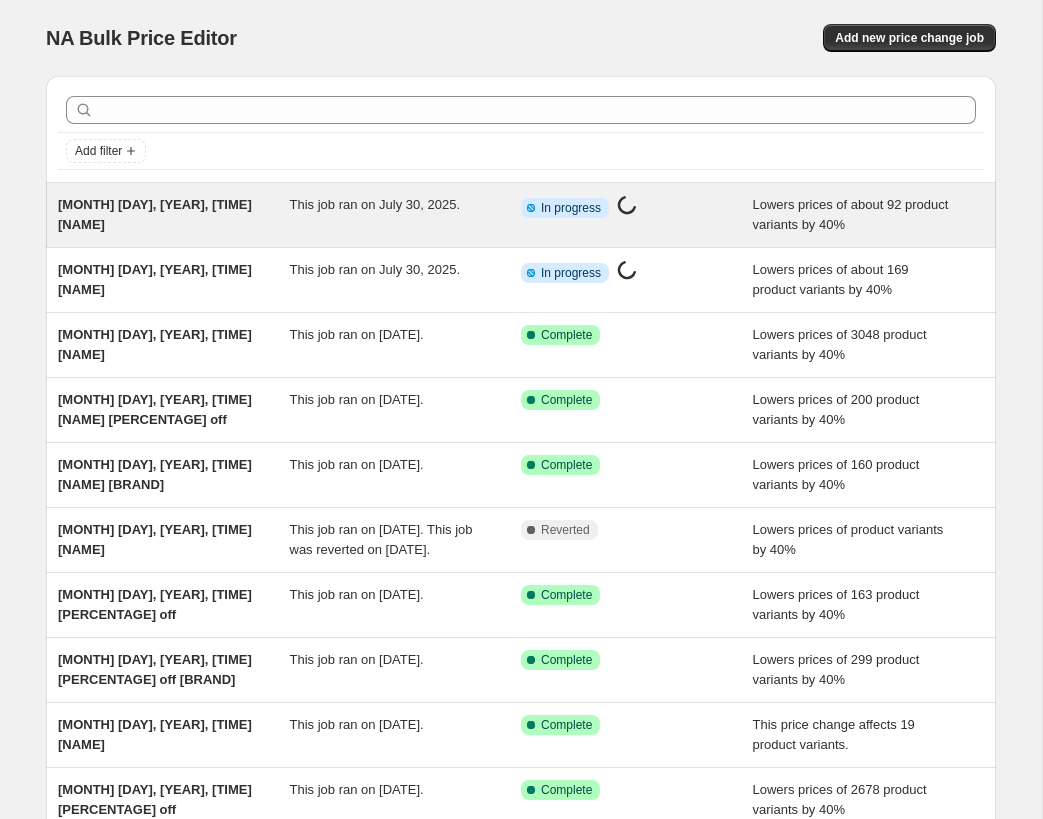 click on "Info Partially complete In progress Price change job in progress..." at bounding box center [637, 215] 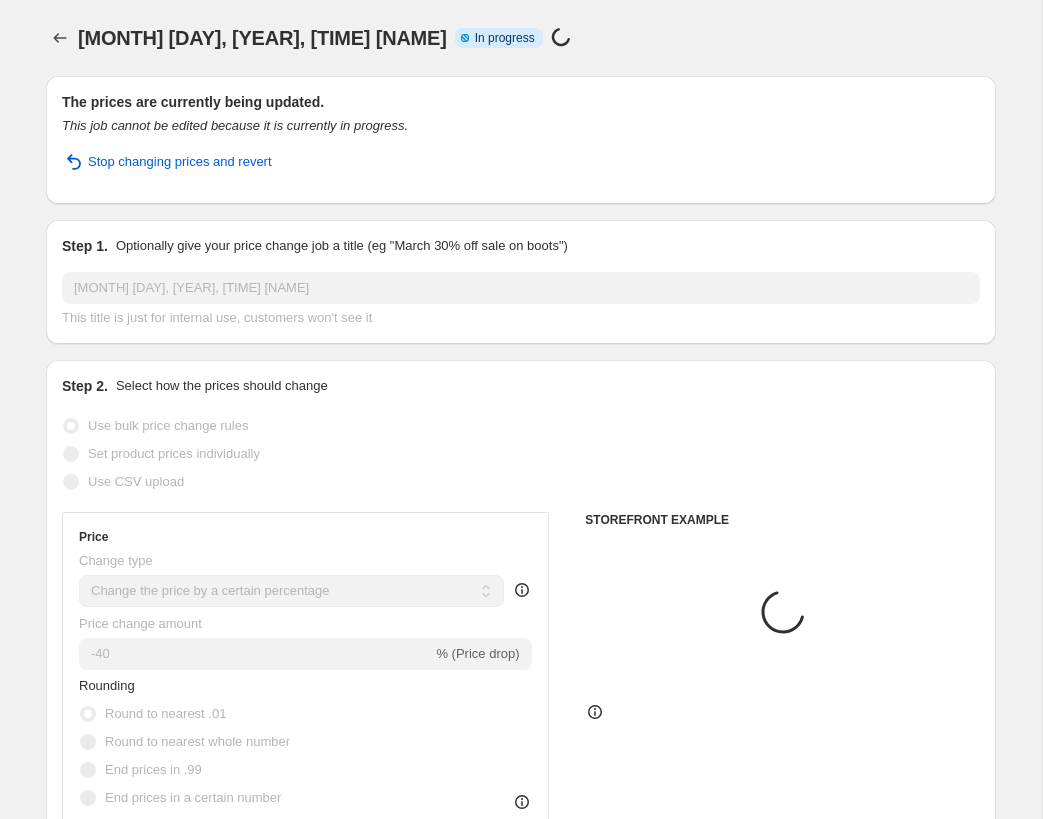 select on "collection" 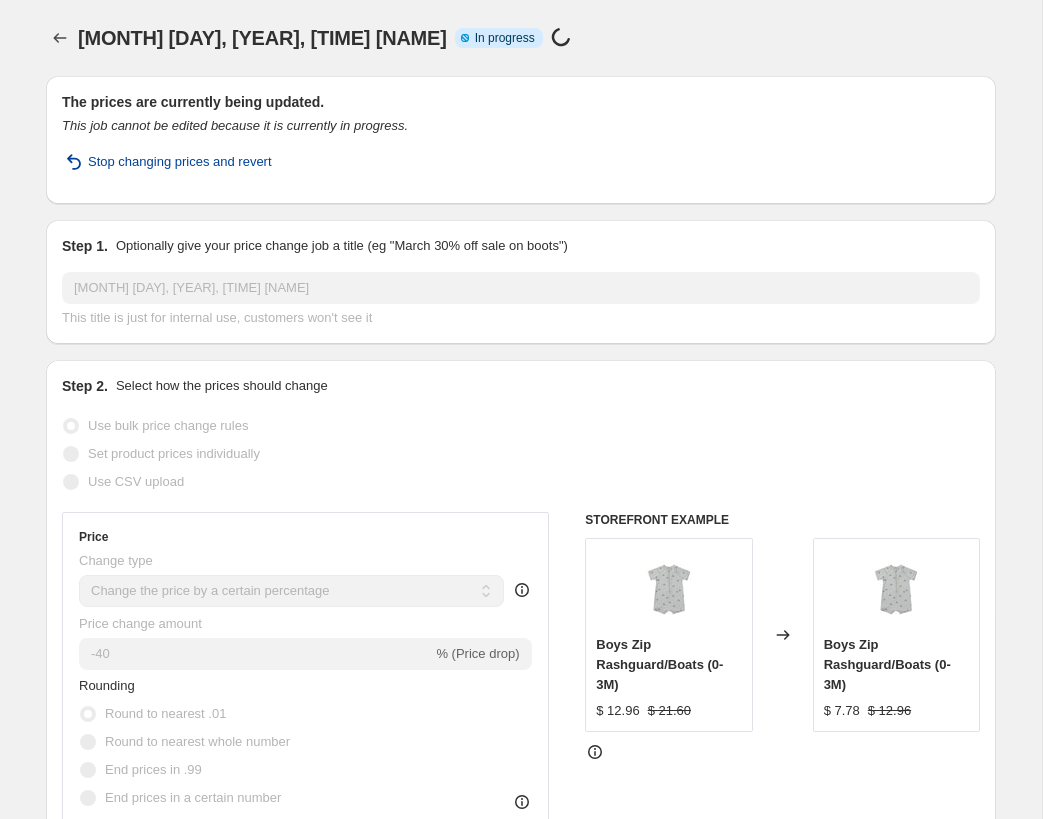 click on "Stop changing prices and revert" at bounding box center (180, 162) 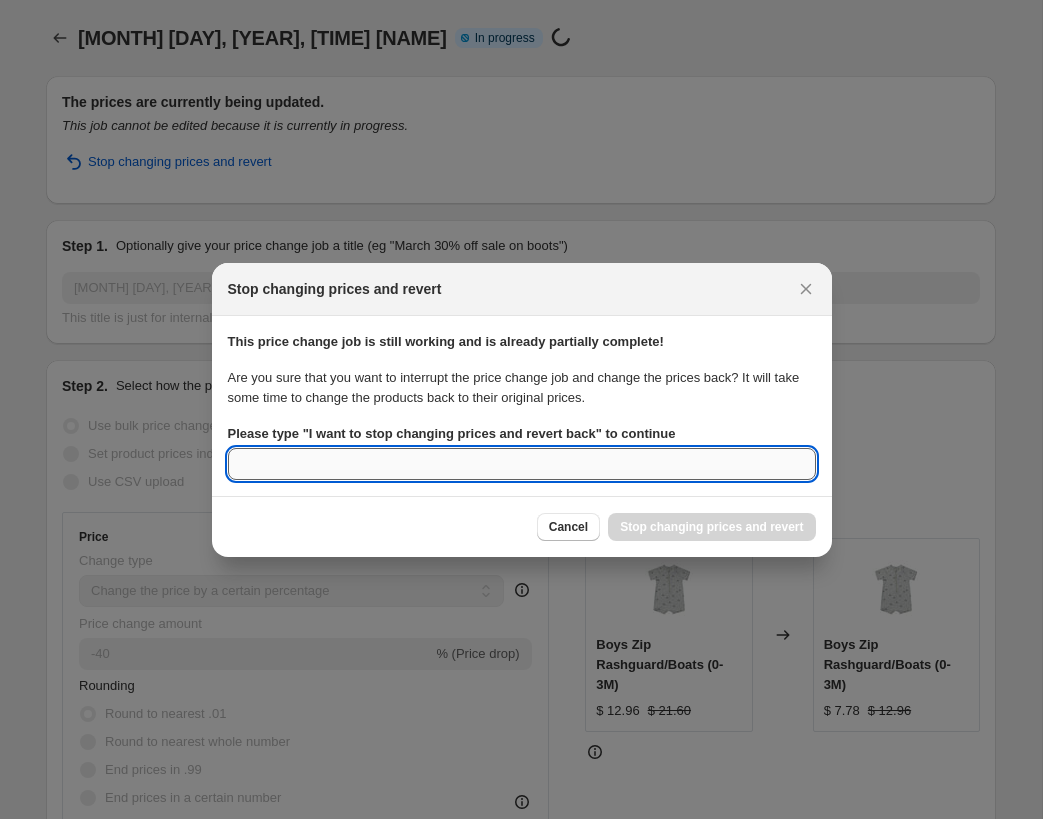 click on "Please type " I want to stop changing prices and revert back " to continue" at bounding box center (522, 464) 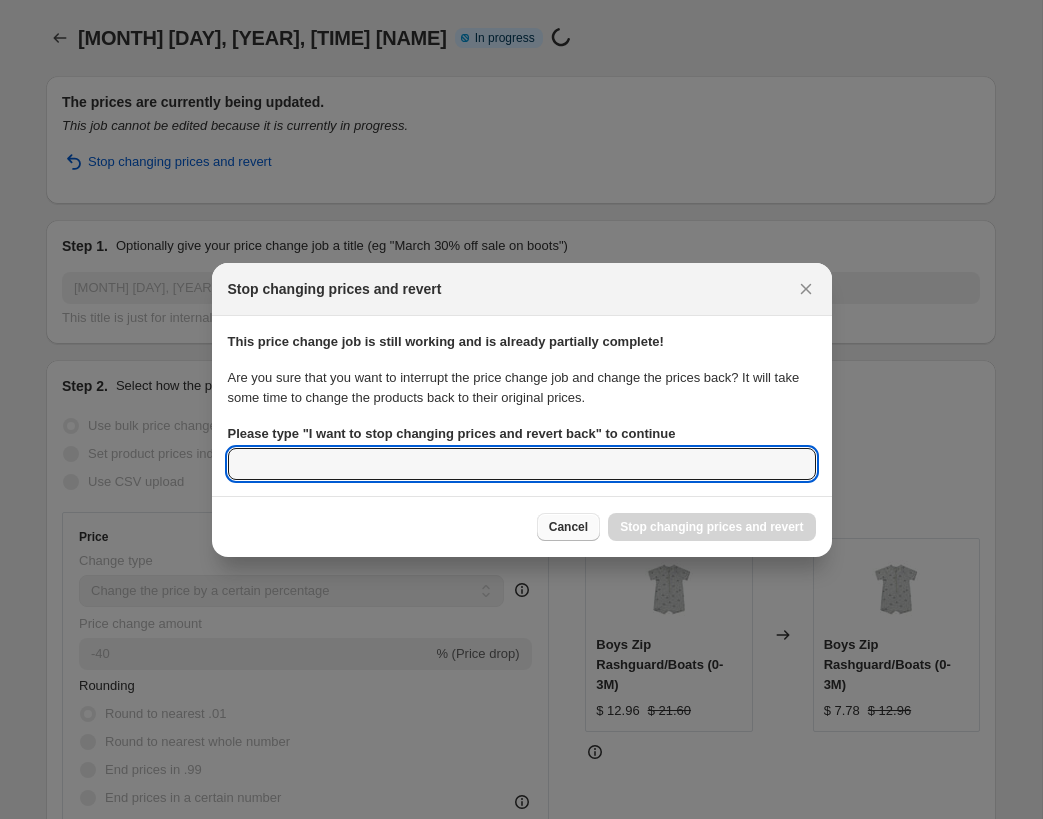 click on "Cancel" at bounding box center (568, 527) 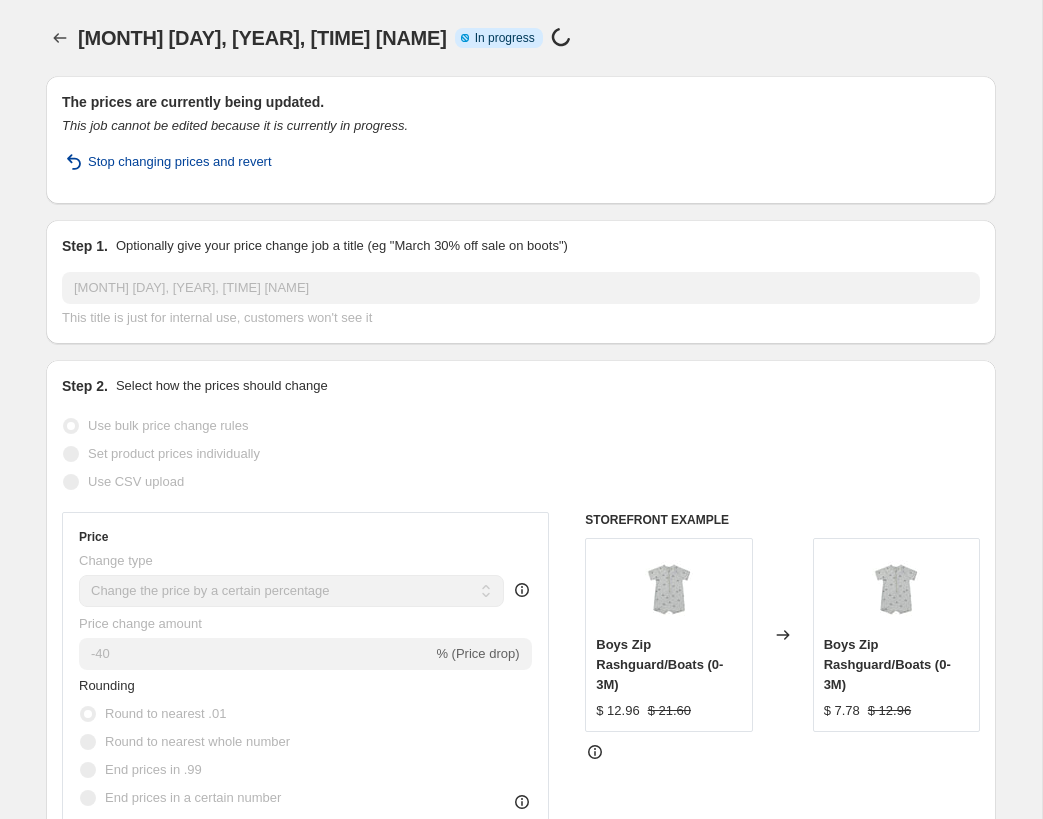 click on "Stop changing prices and revert" at bounding box center [180, 162] 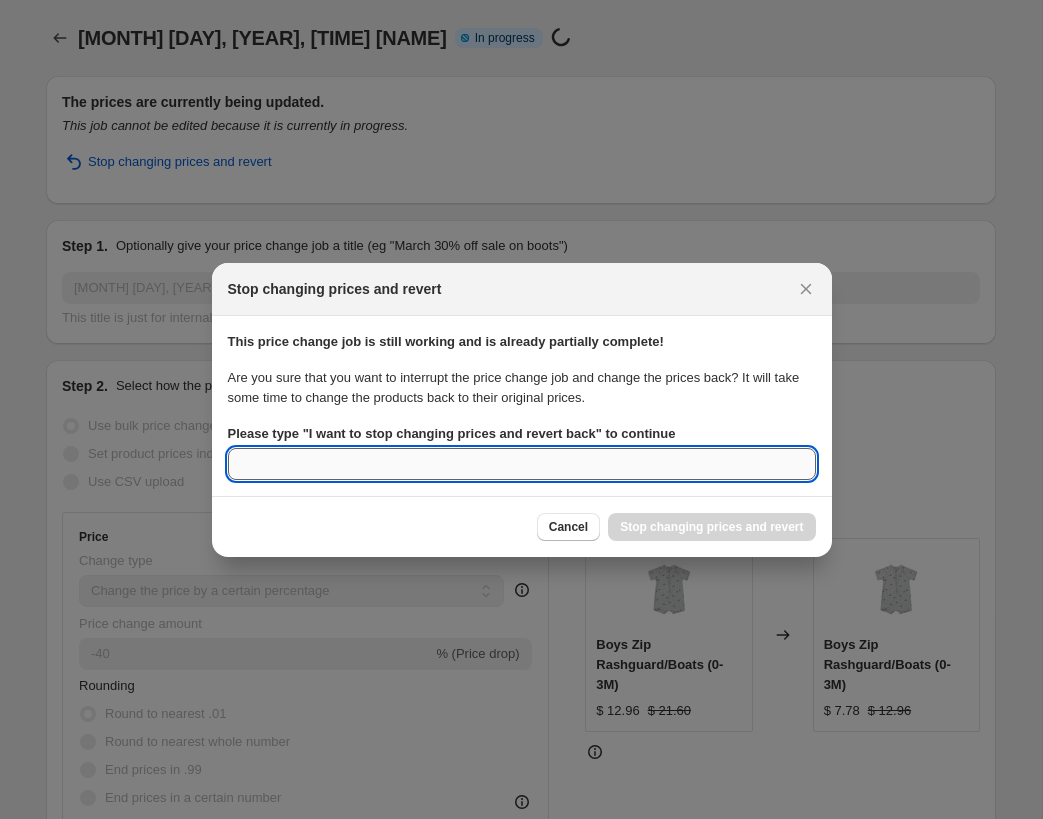 click on "Please type " I want to stop changing prices and revert back " to continue" at bounding box center (522, 464) 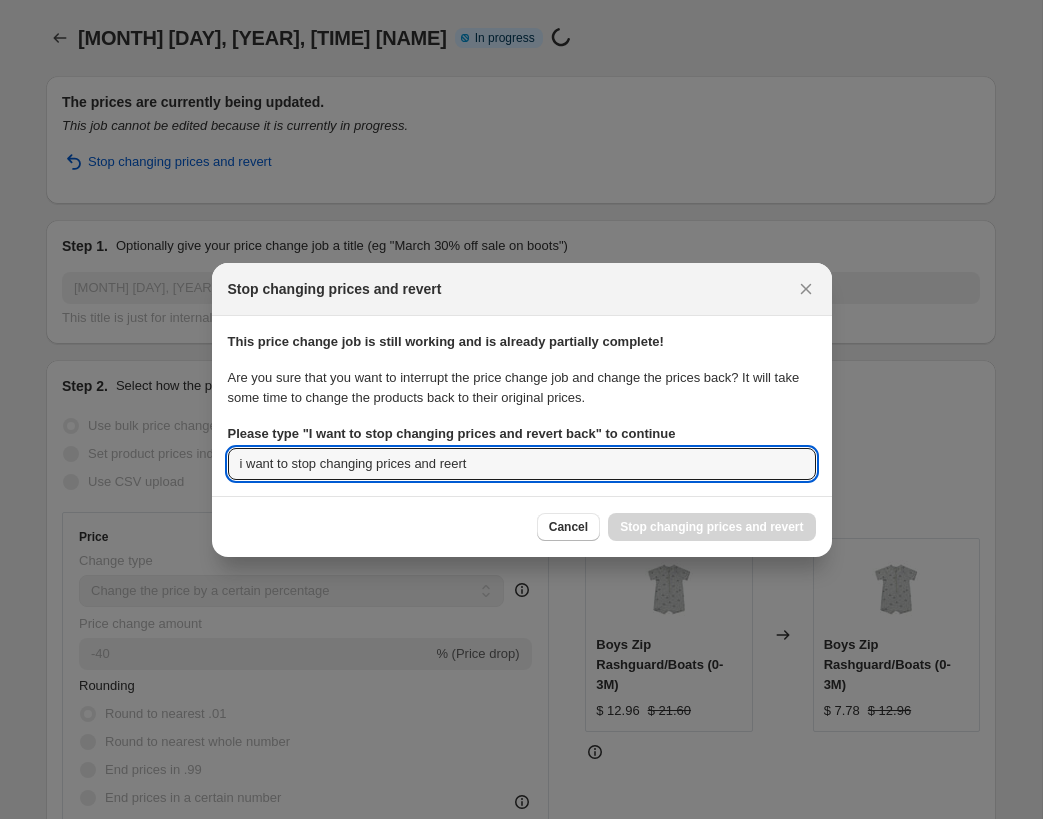 type on "i want to stop changing prices and reert" 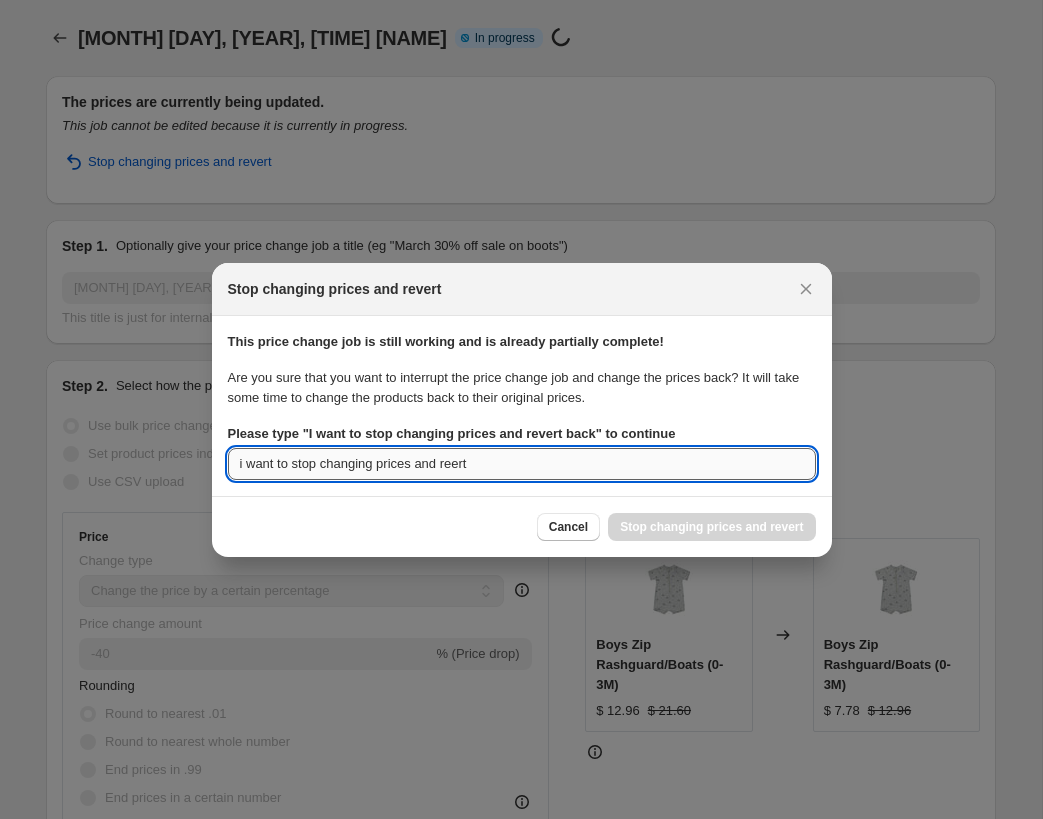 click on "i want to stop changing prices and reert" at bounding box center (522, 464) 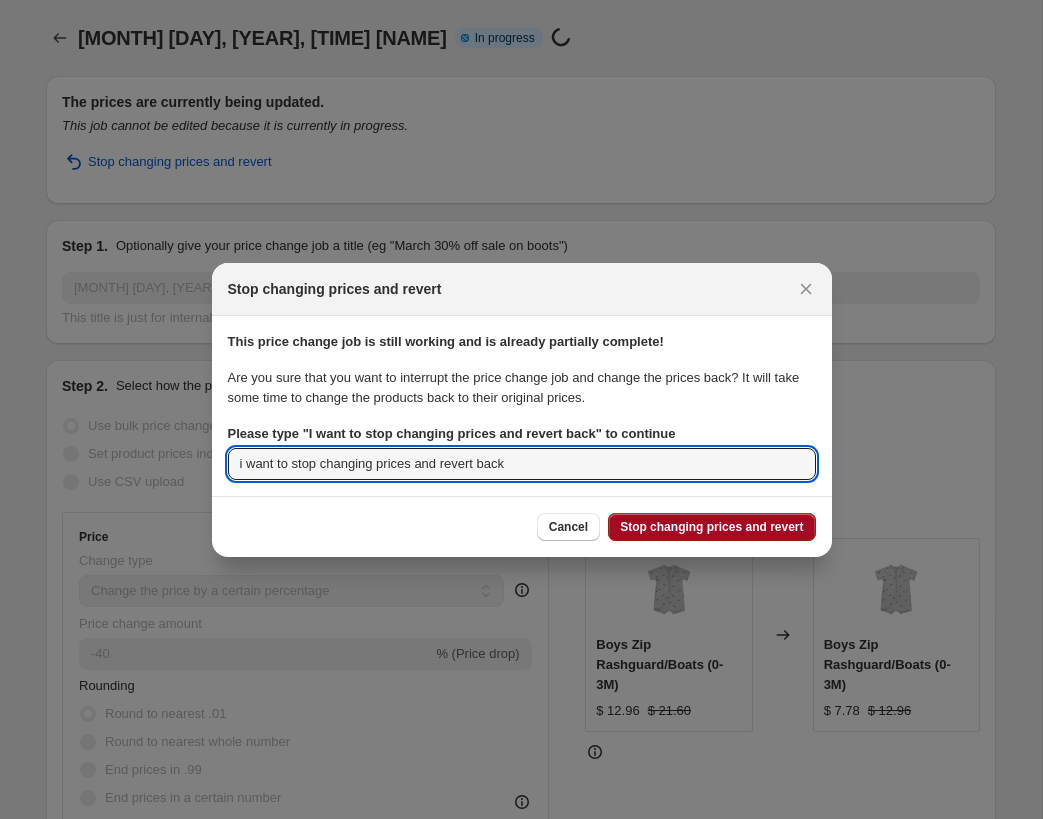 type on "i want to stop changing prices and revert back" 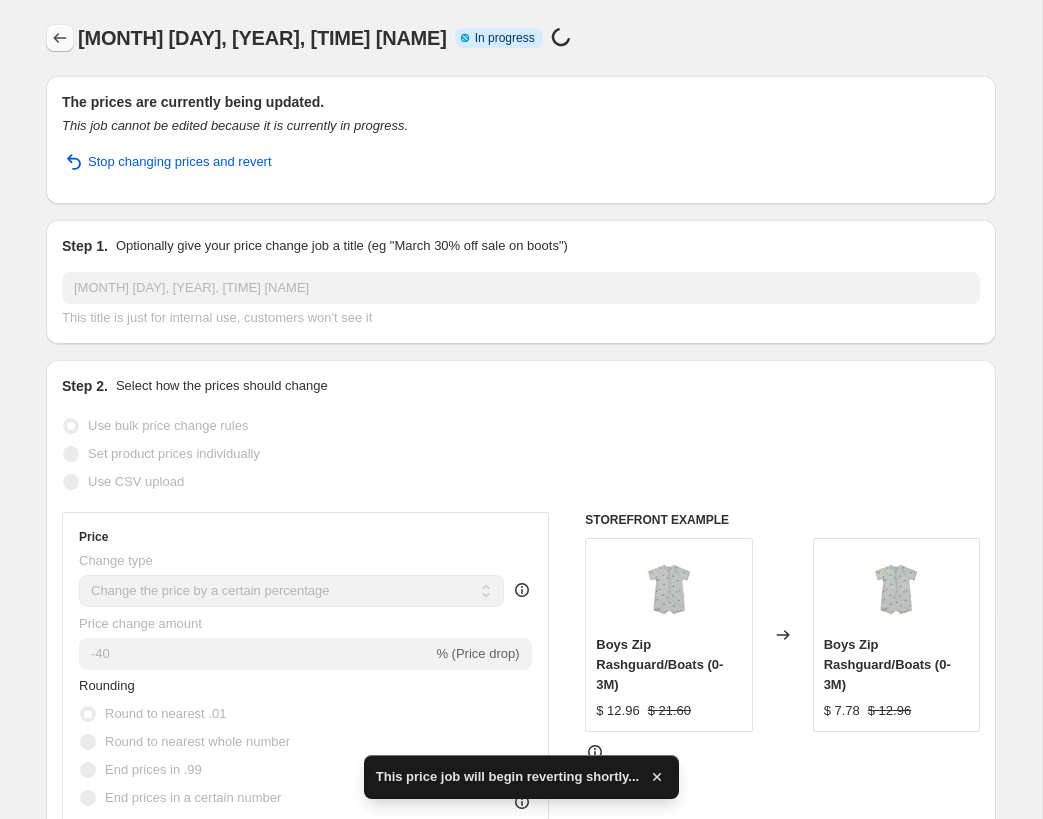click 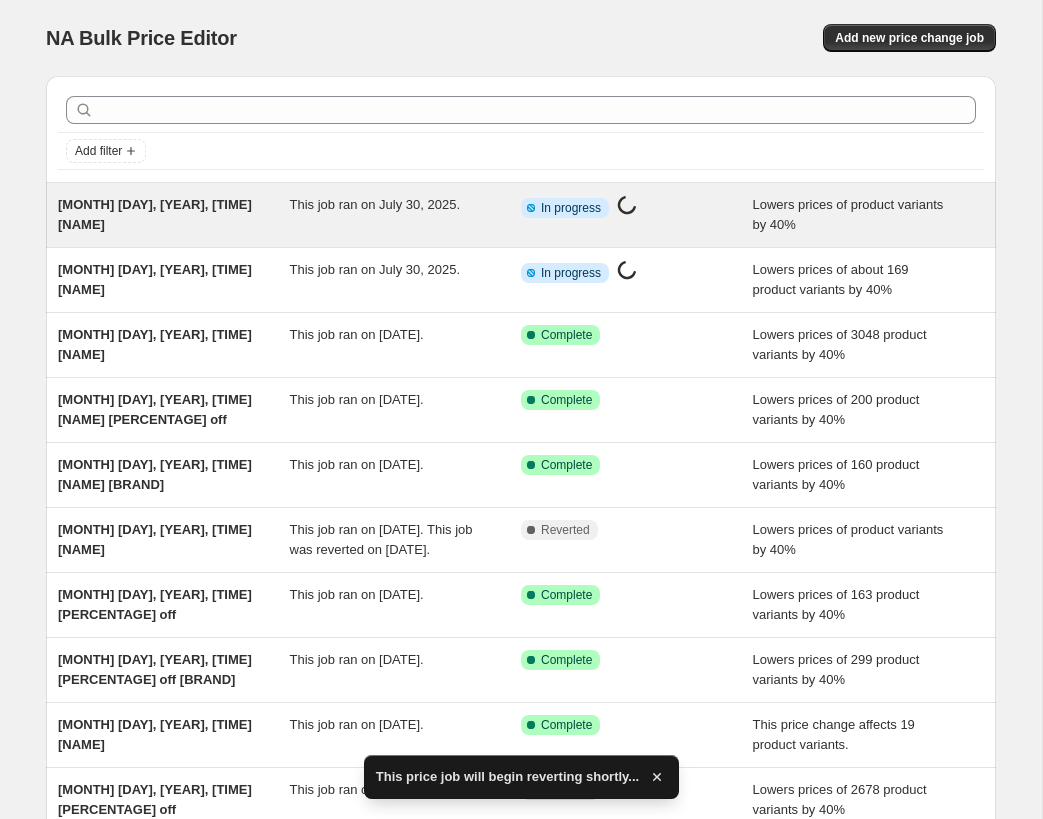 click on "[DATE], [TIME] Price change job" at bounding box center (155, 214) 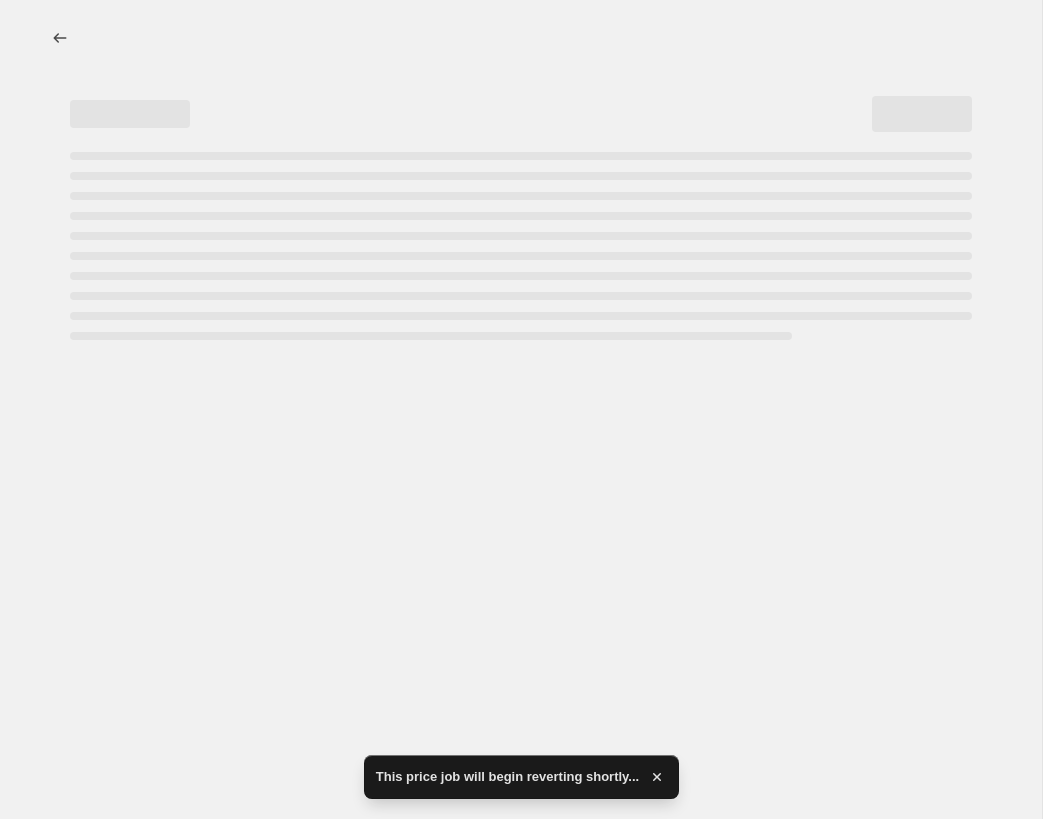 select on "percentage" 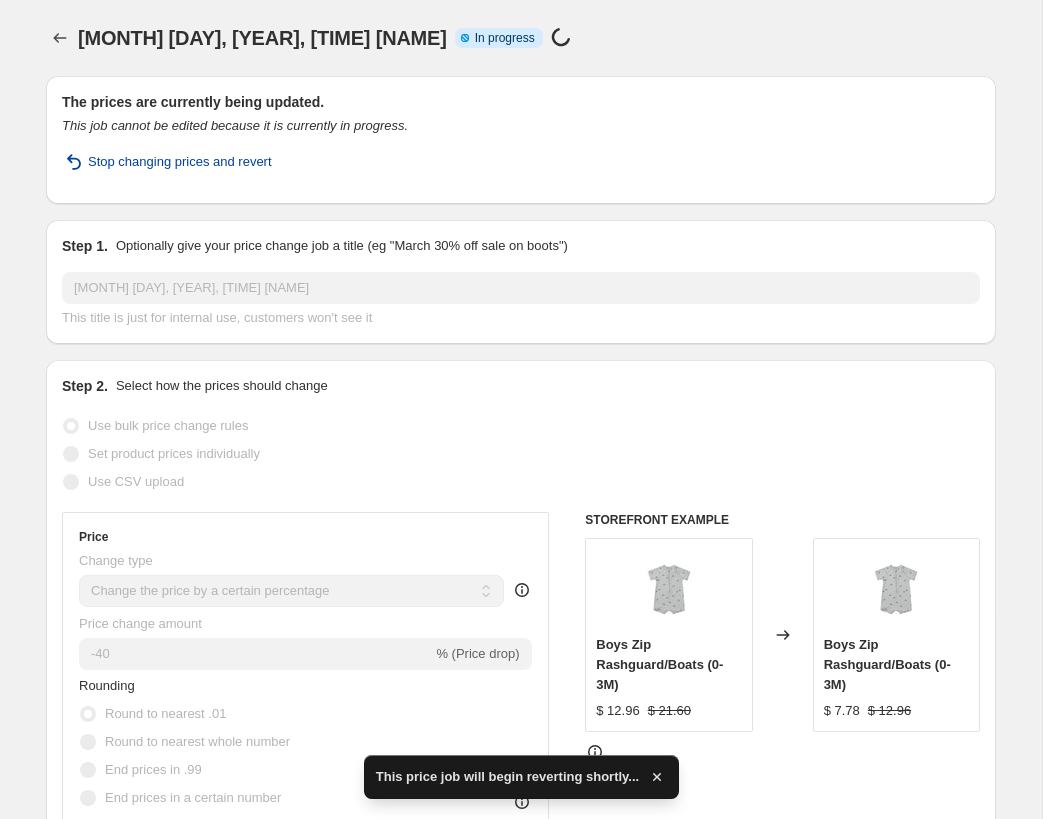 click on "Stop changing prices and revert" at bounding box center [180, 162] 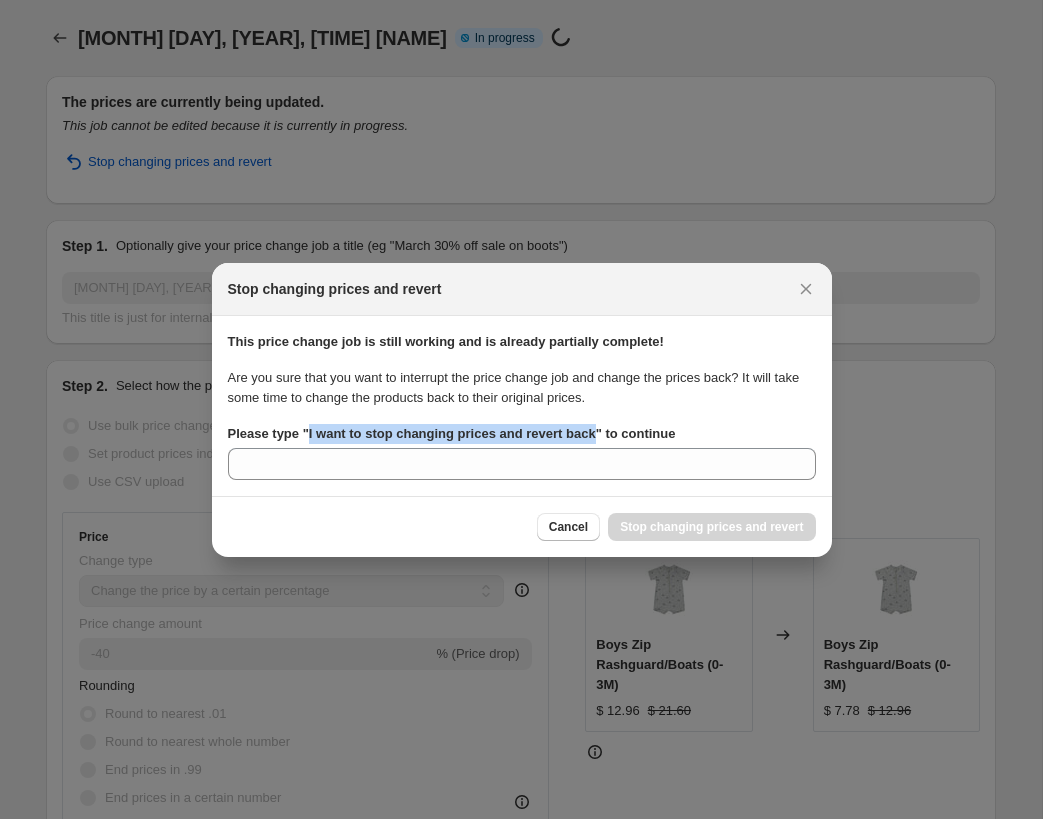 drag, startPoint x: 311, startPoint y: 433, endPoint x: 610, endPoint y: 438, distance: 299.0418 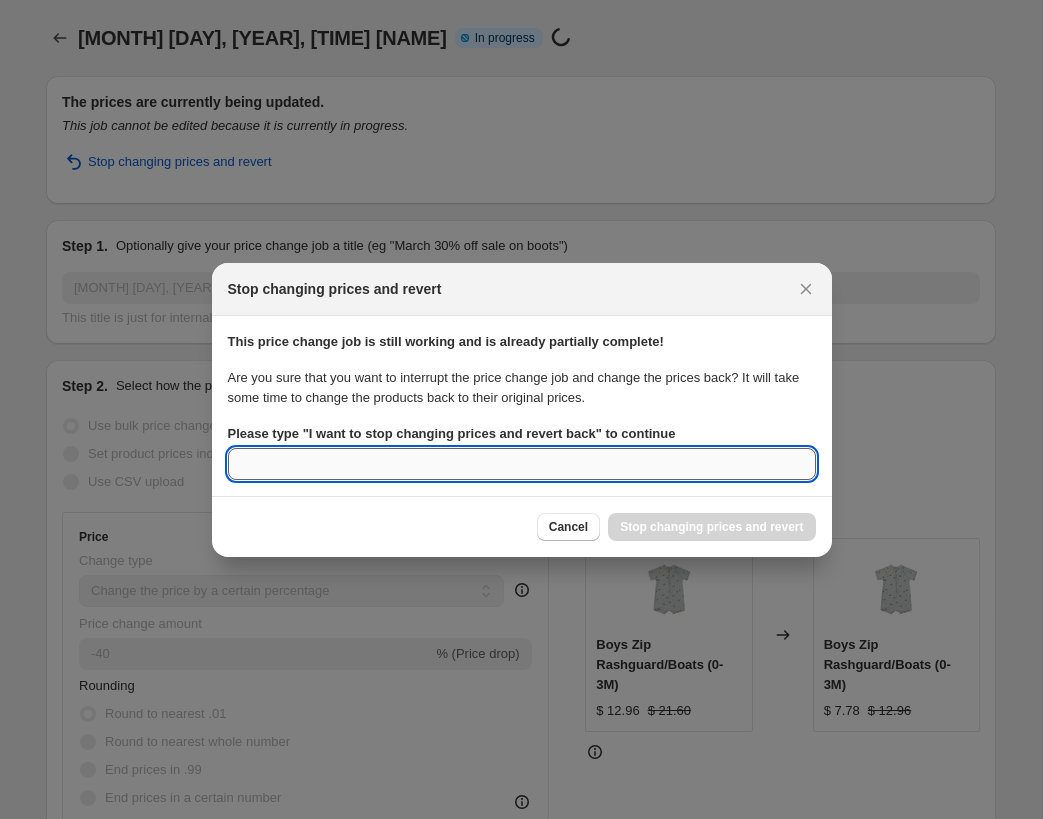 click on "Please type " I want to stop changing prices and revert back " to continue" at bounding box center (522, 464) 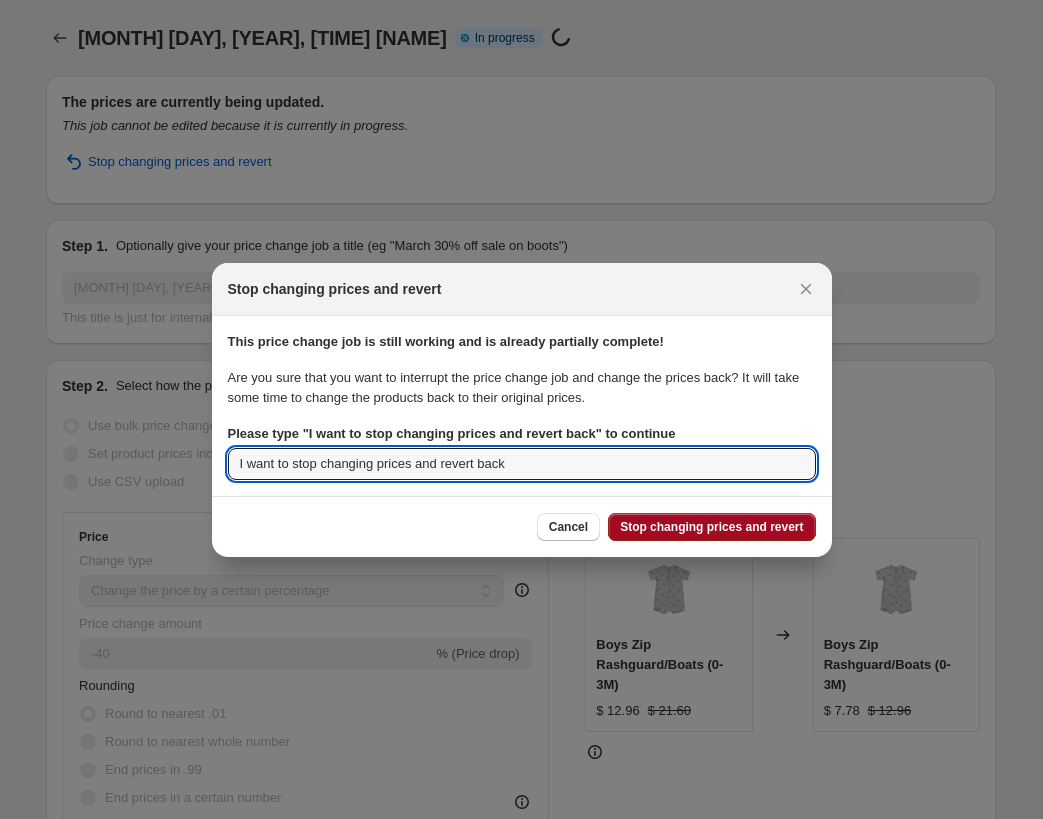 type on "I want to stop changing prices and revert back" 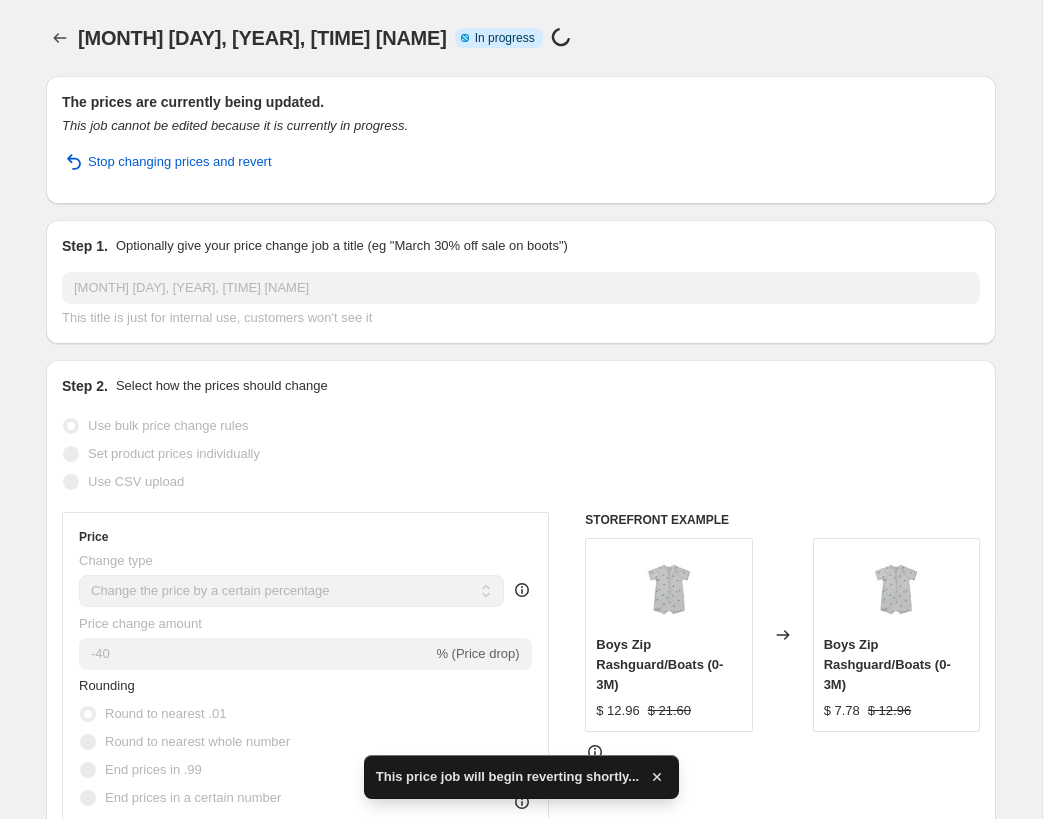 select on "percentage" 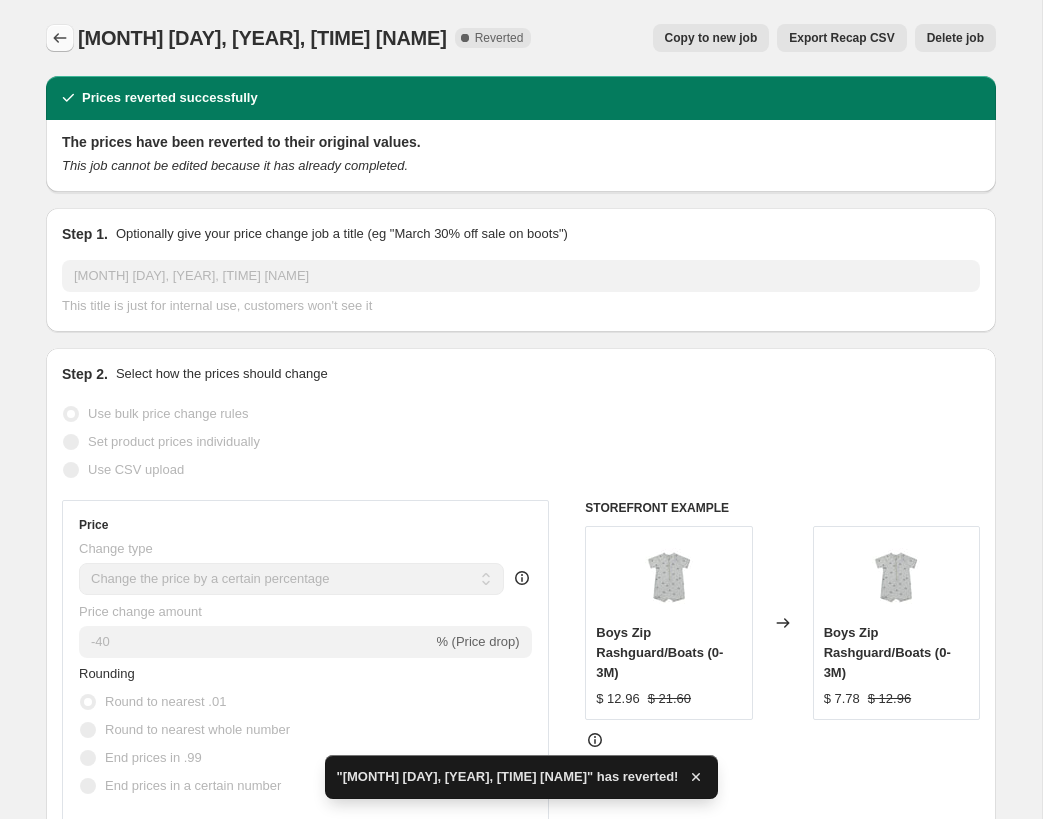 click 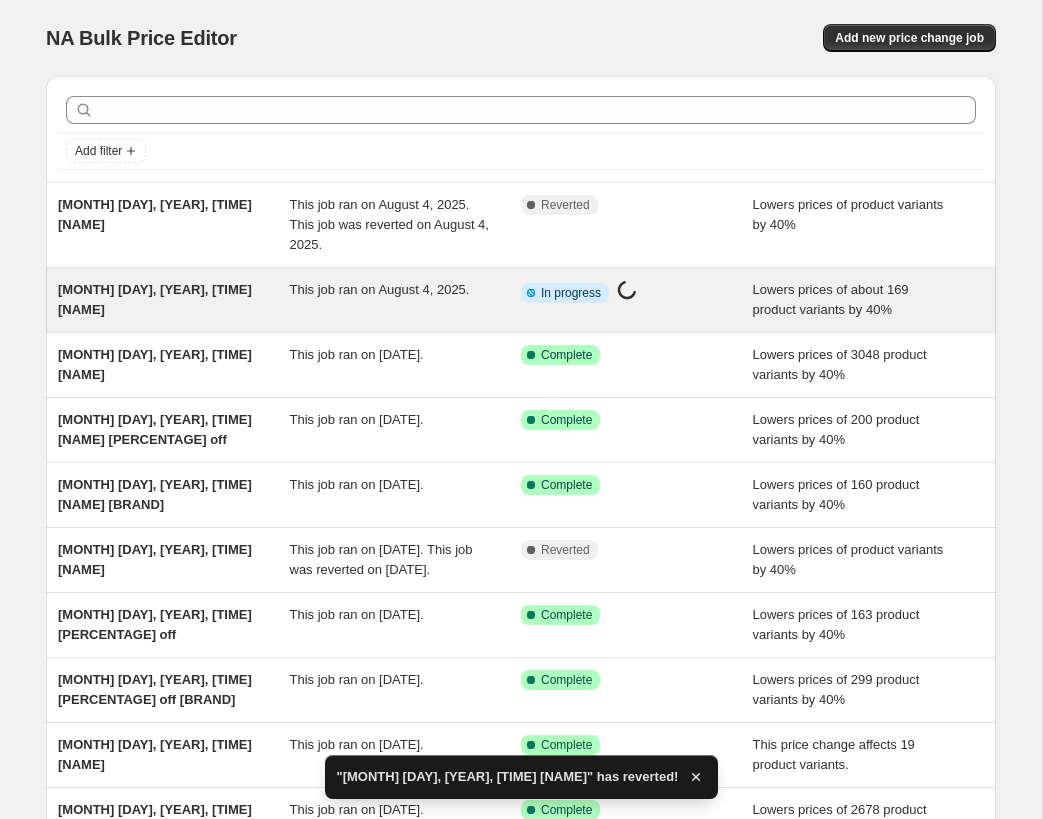 click on "[DATE], [TIME] Price change job" at bounding box center (155, 299) 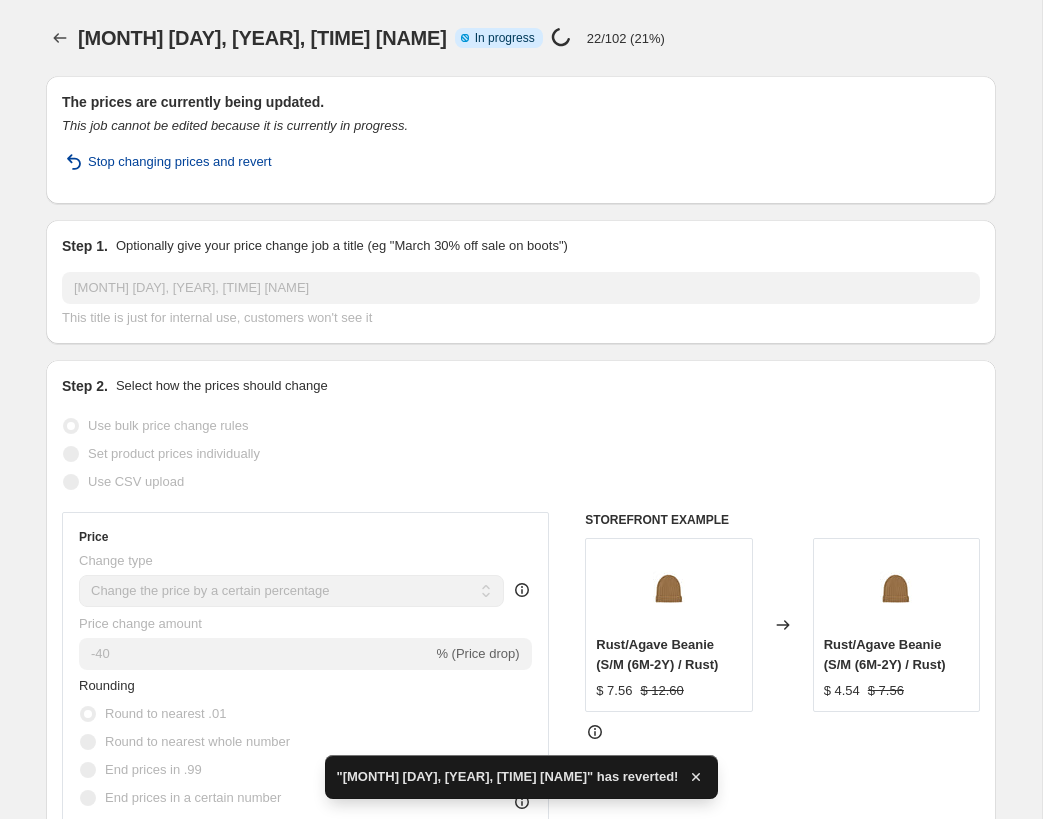 click on "Stop changing prices and revert" at bounding box center [167, 162] 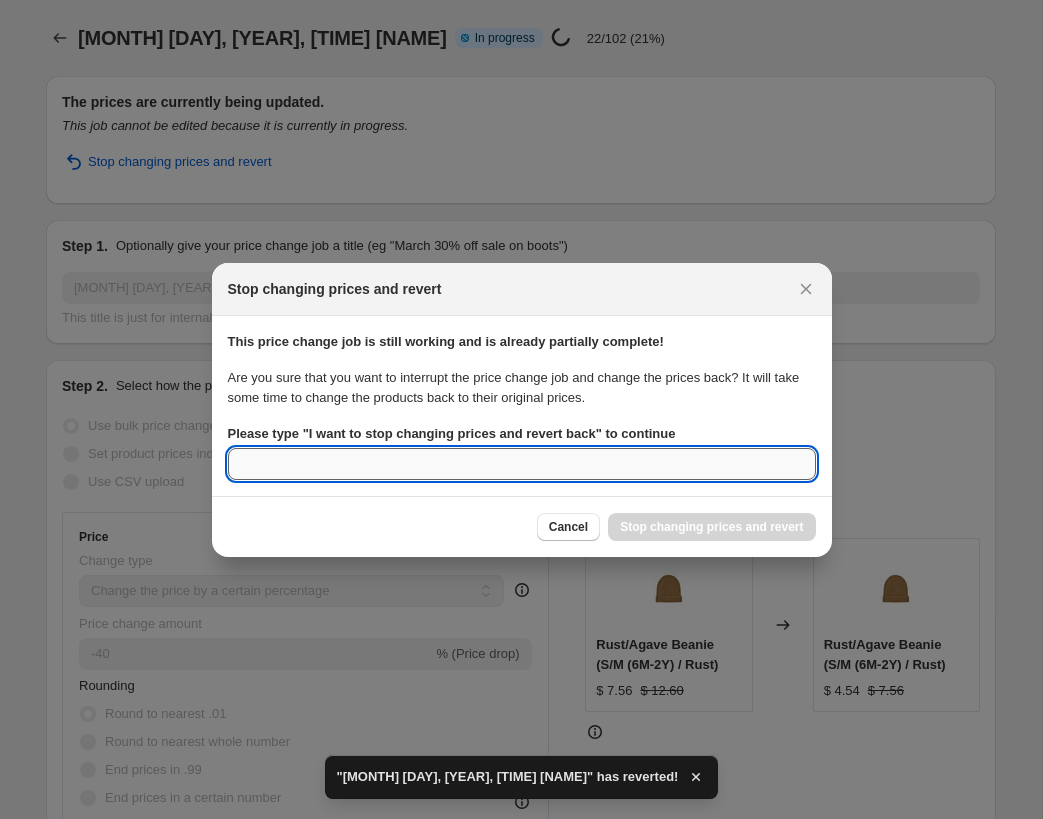 click on "Please type " I want to stop changing prices and revert back " to continue" at bounding box center [522, 464] 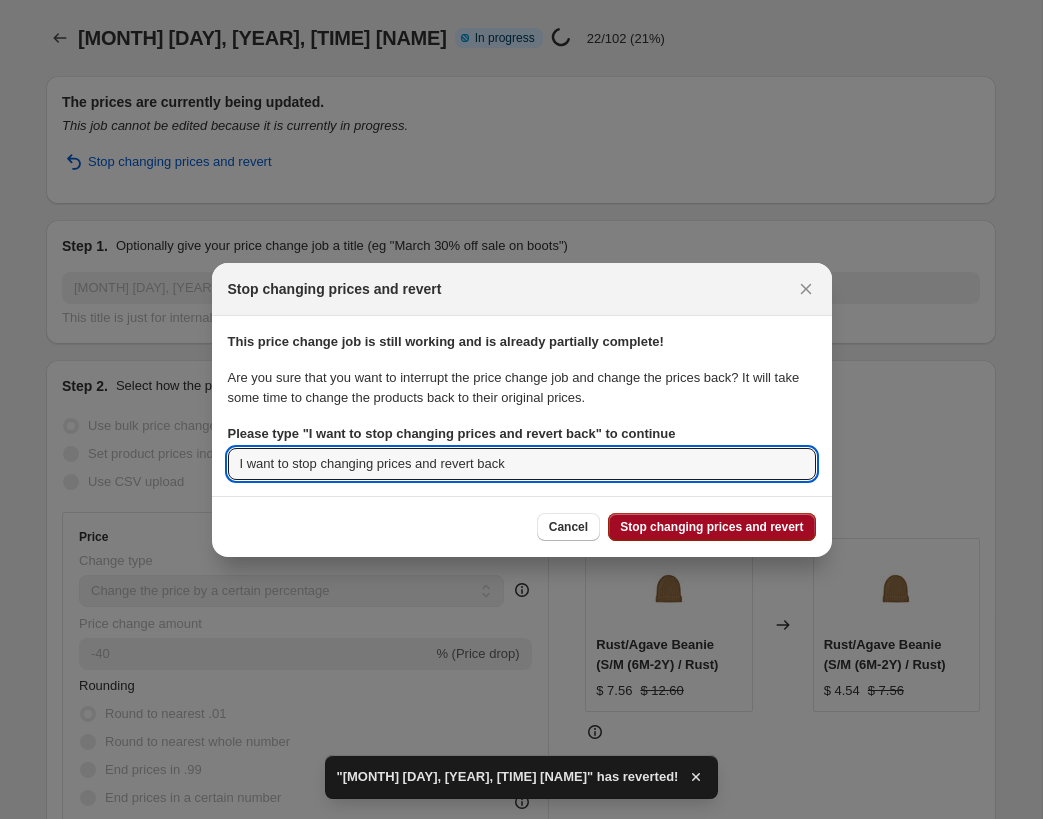 type on "I want to stop changing prices and revert back" 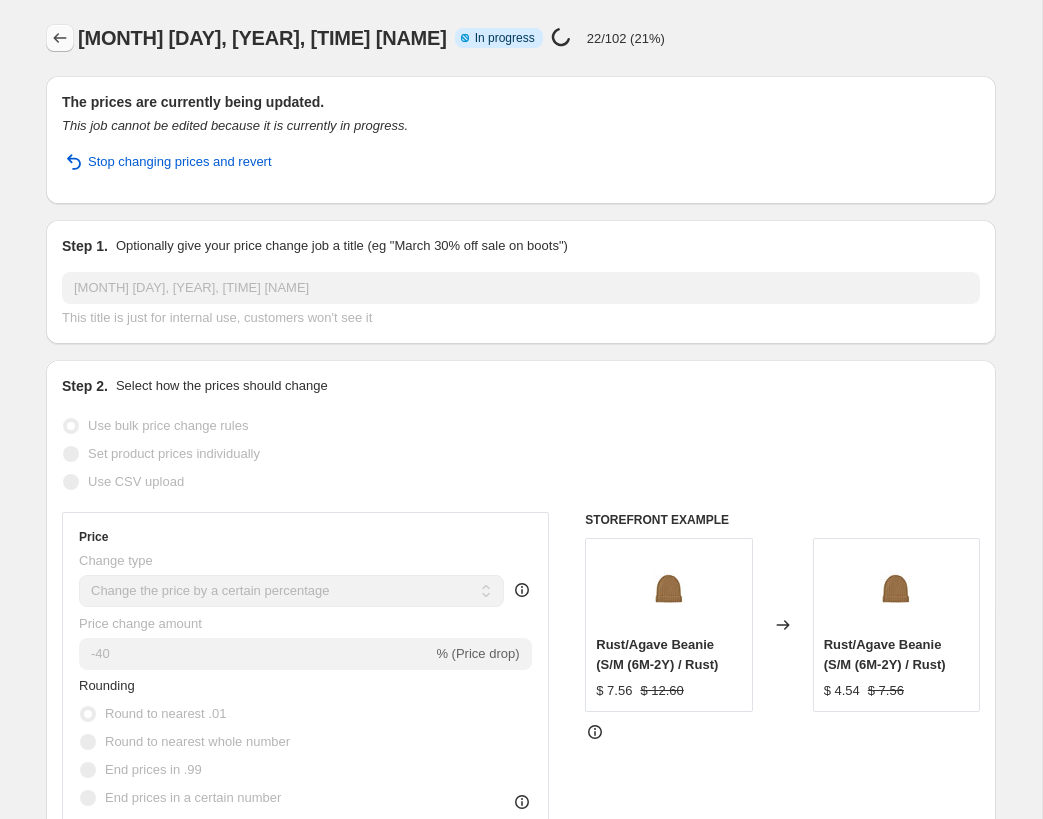 click 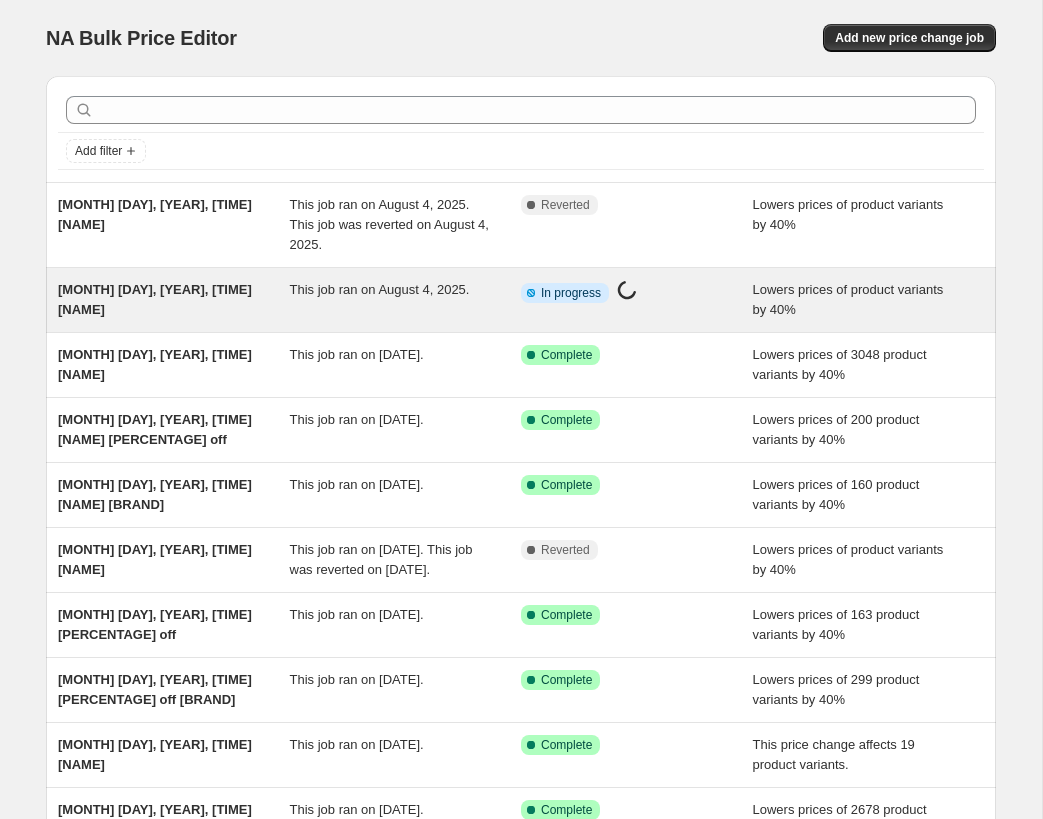 click on "[DATE], [TIME] Price change job" at bounding box center [155, 299] 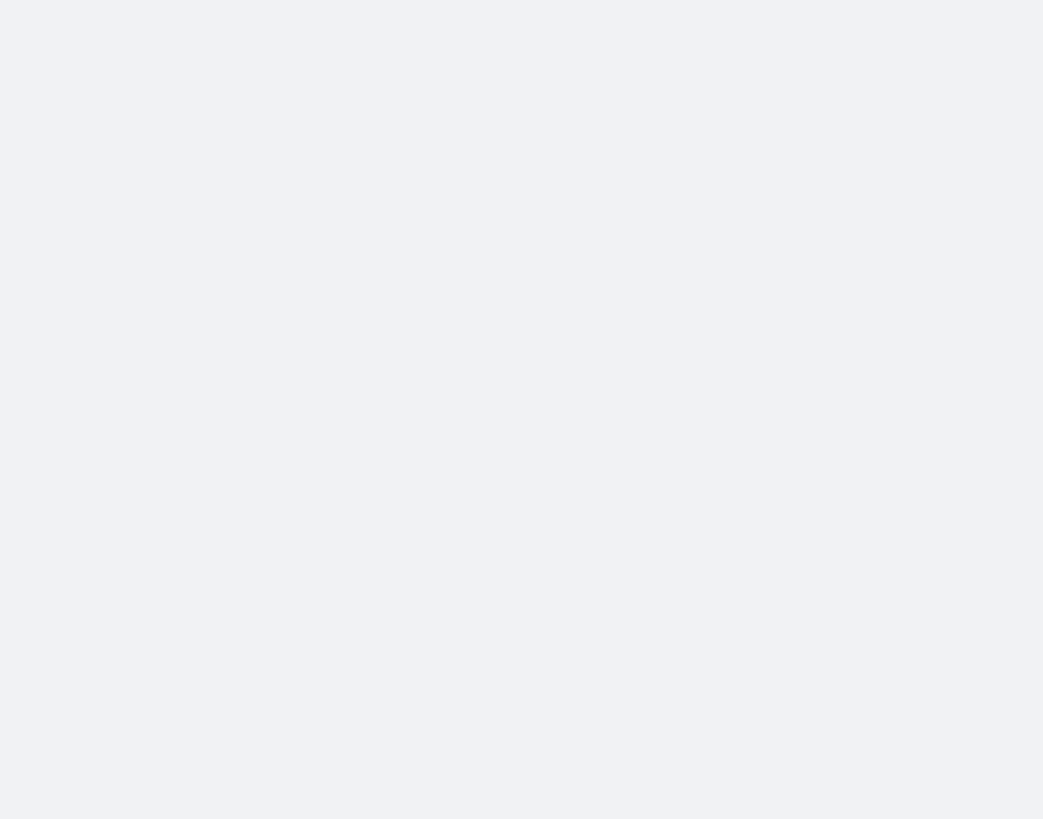 scroll, scrollTop: 0, scrollLeft: 0, axis: both 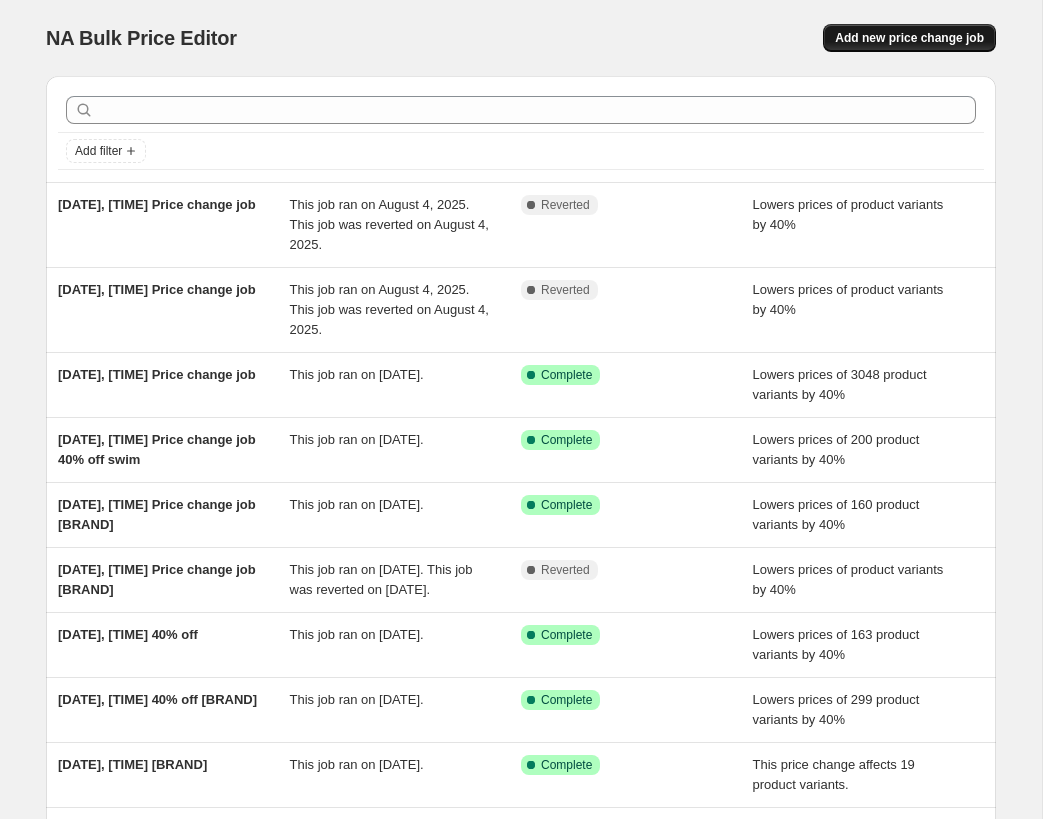 click on "Add new price change job" at bounding box center (909, 38) 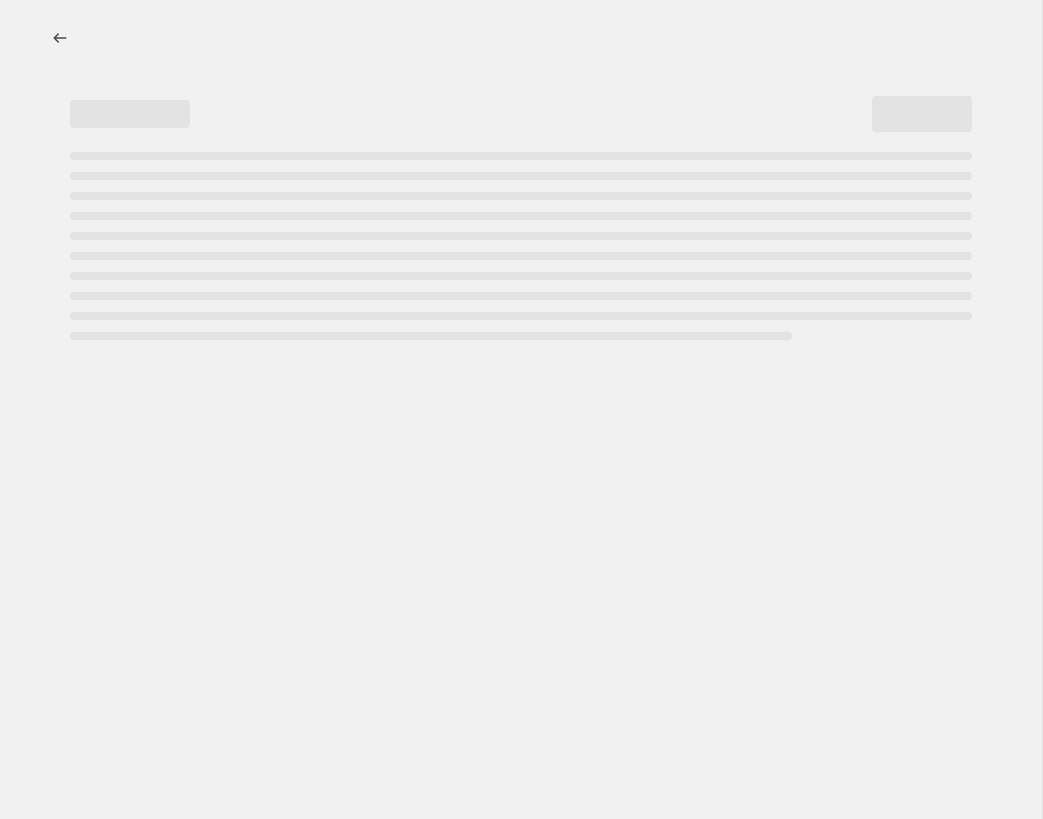 select on "percentage" 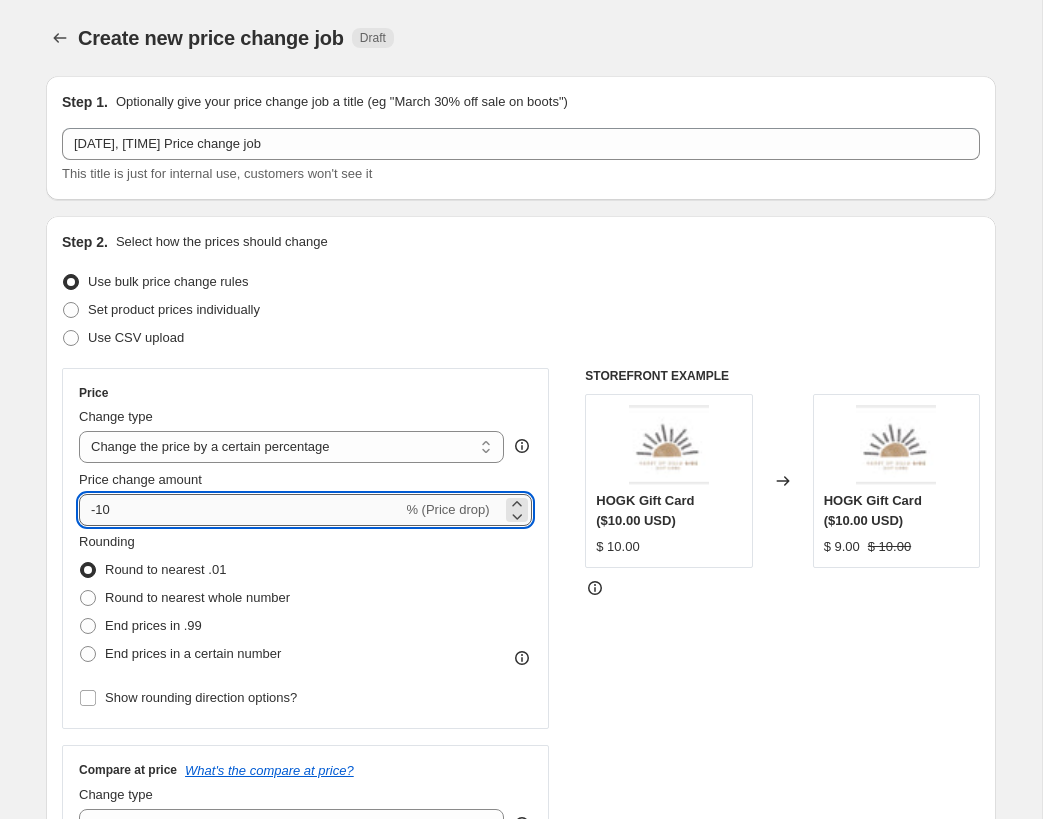 click on "-10" at bounding box center (240, 510) 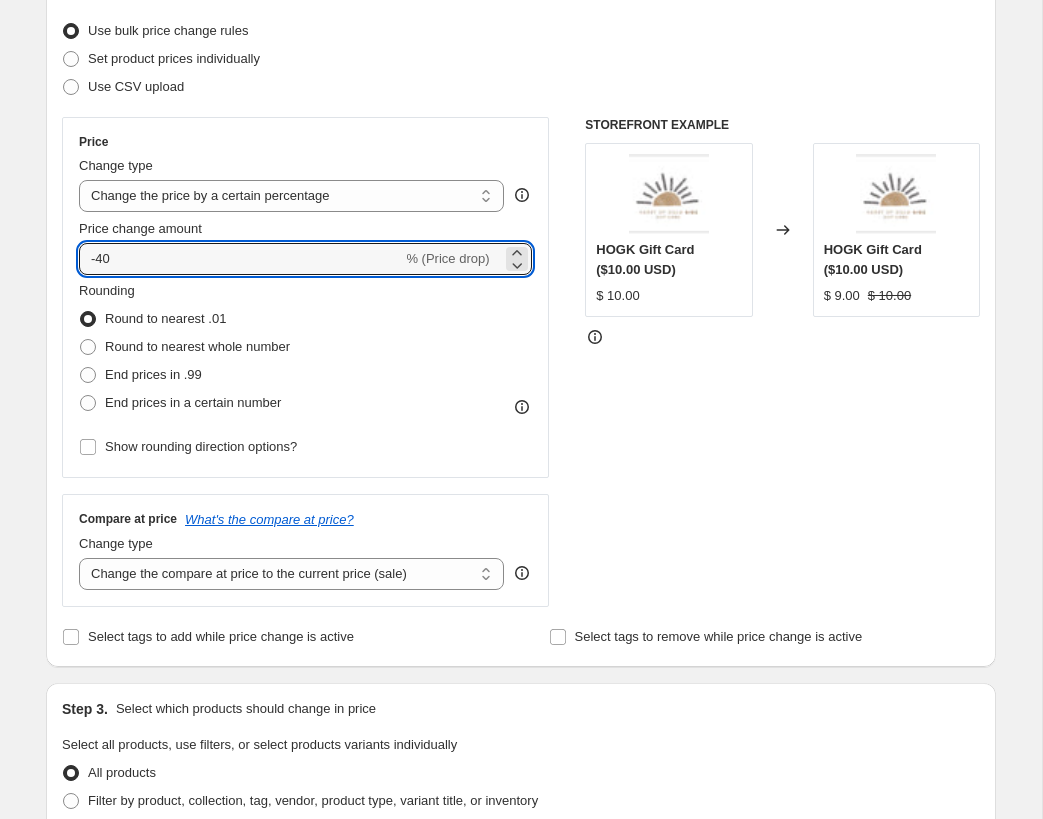 scroll, scrollTop: 268, scrollLeft: 0, axis: vertical 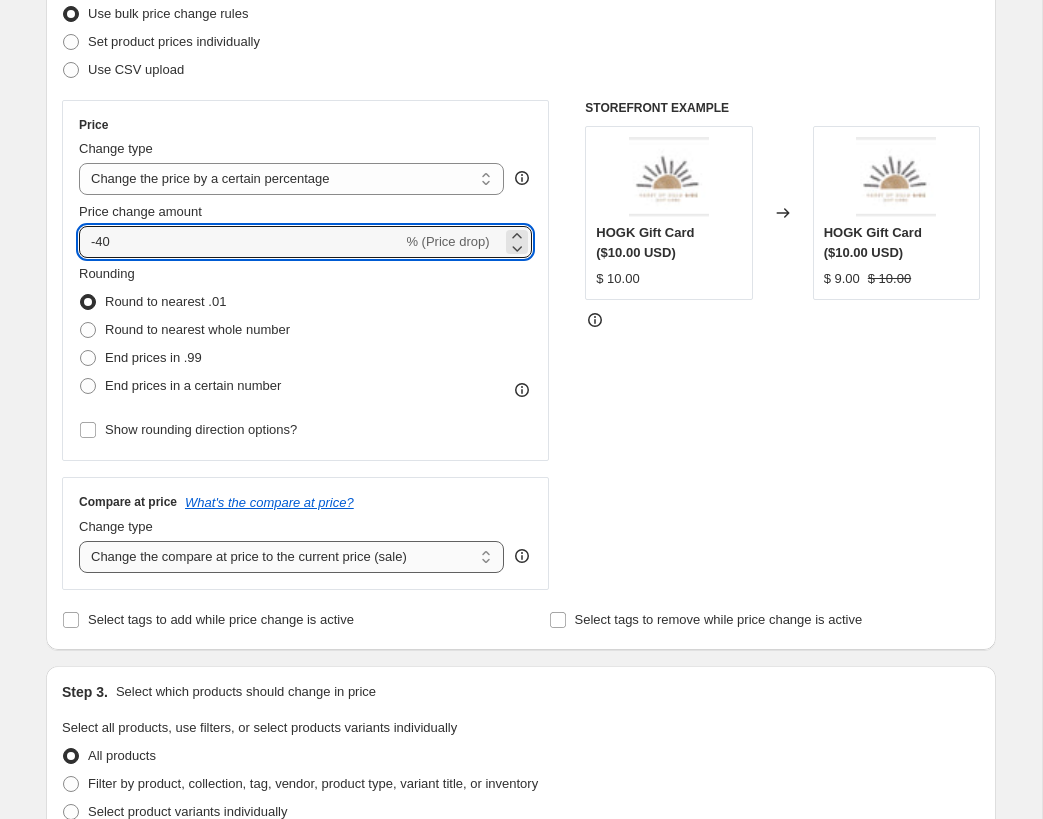 type on "-40" 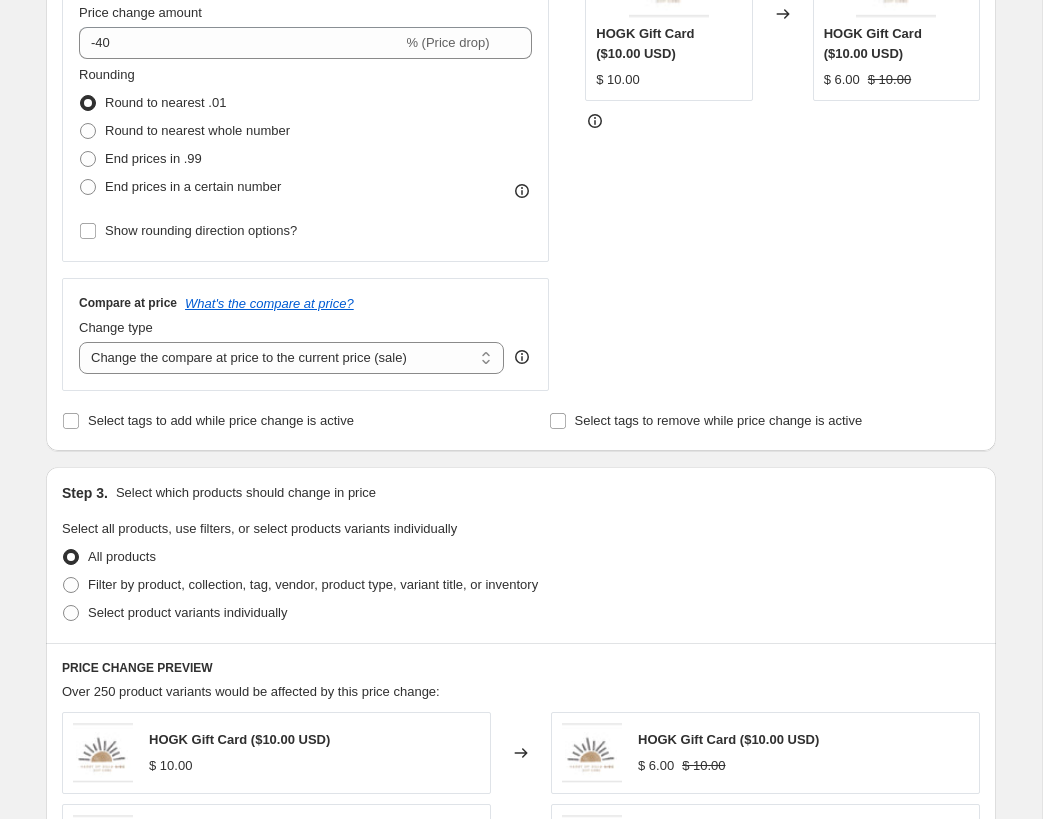 scroll, scrollTop: 468, scrollLeft: 0, axis: vertical 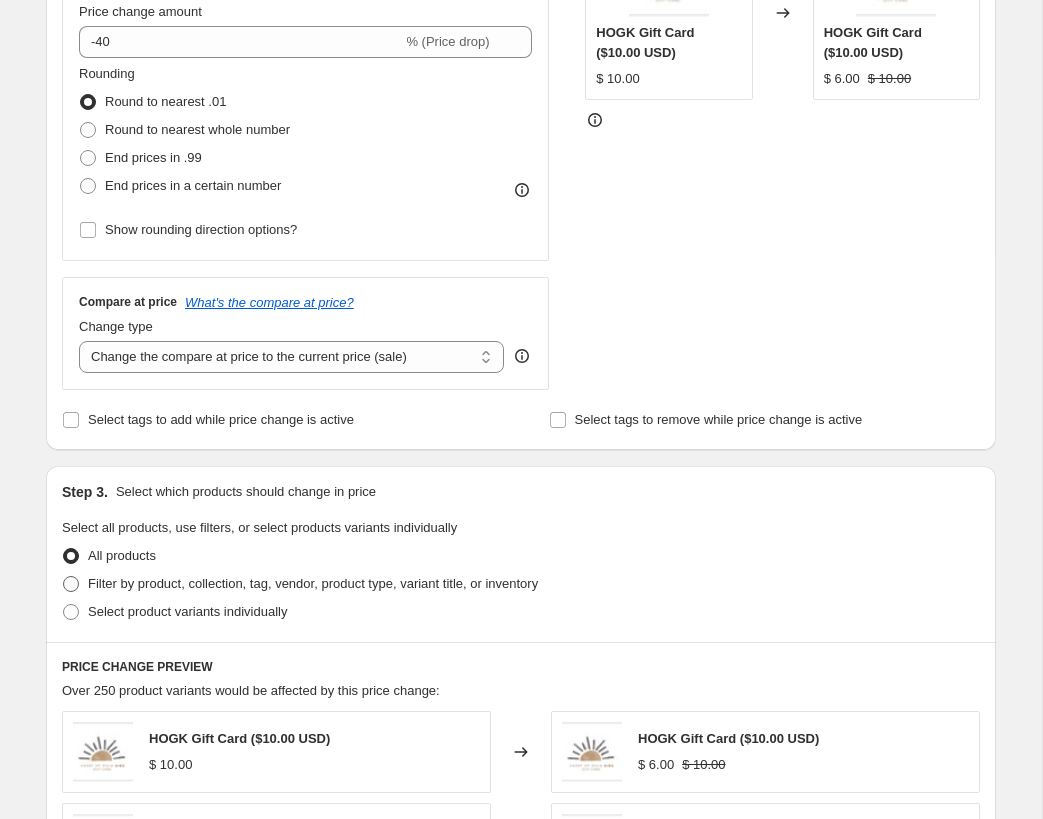 click on "Filter by product, collection, tag, vendor, product type, variant title, or inventory" at bounding box center [313, 583] 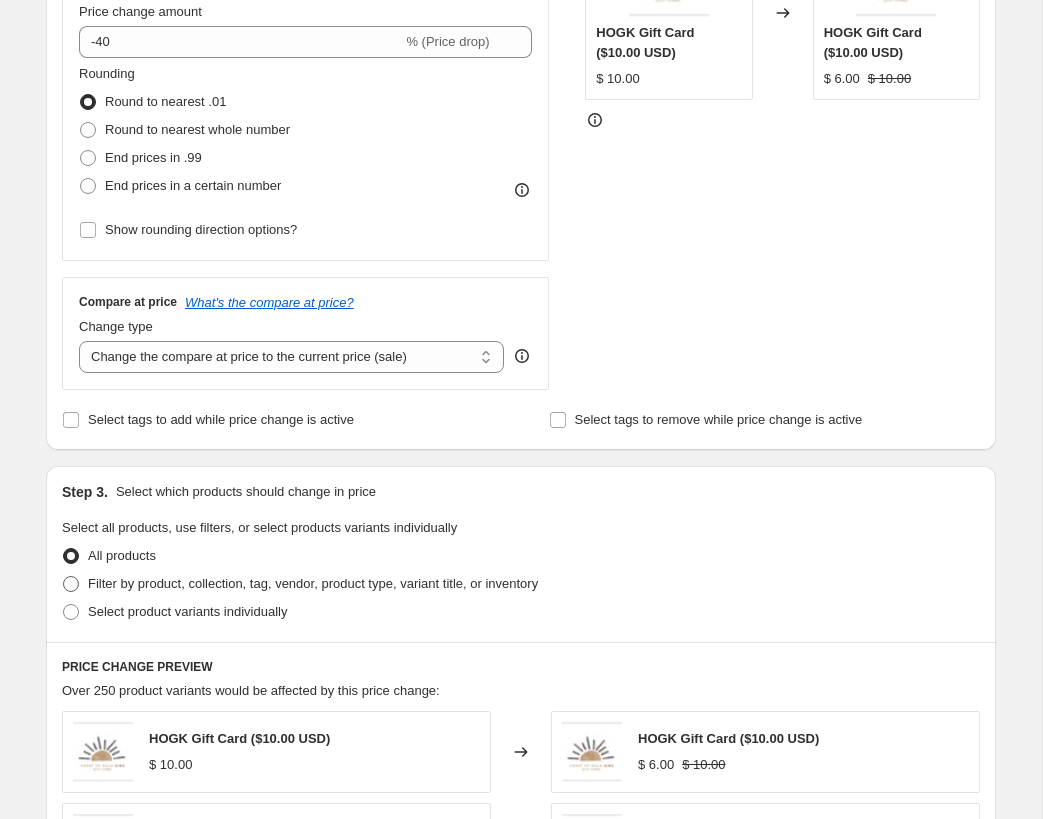 radio on "true" 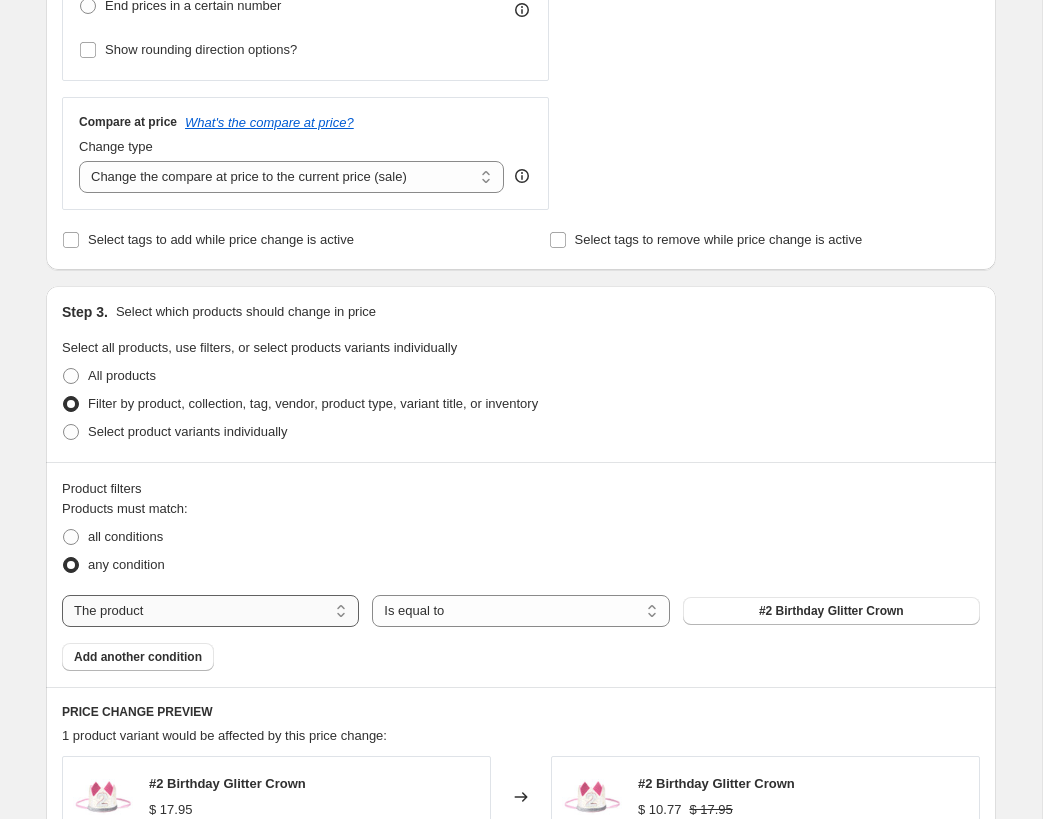 scroll, scrollTop: 650, scrollLeft: 0, axis: vertical 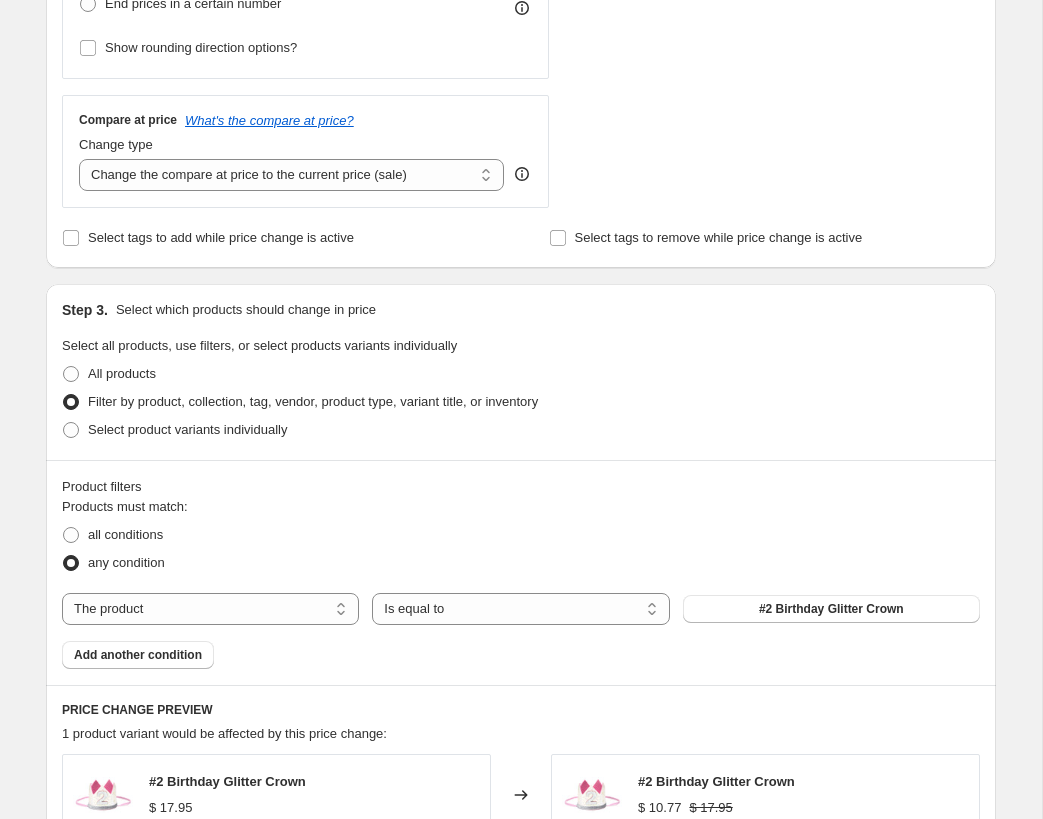click on "Products must match: all conditions any condition The product The product's collection The product's tag The product's vendor The product's type The product's status The variant's title Inventory quantity The product Is equal to Is not equal to Is equal to #2 Birthday Glitter Crown Add another condition" at bounding box center [521, 583] 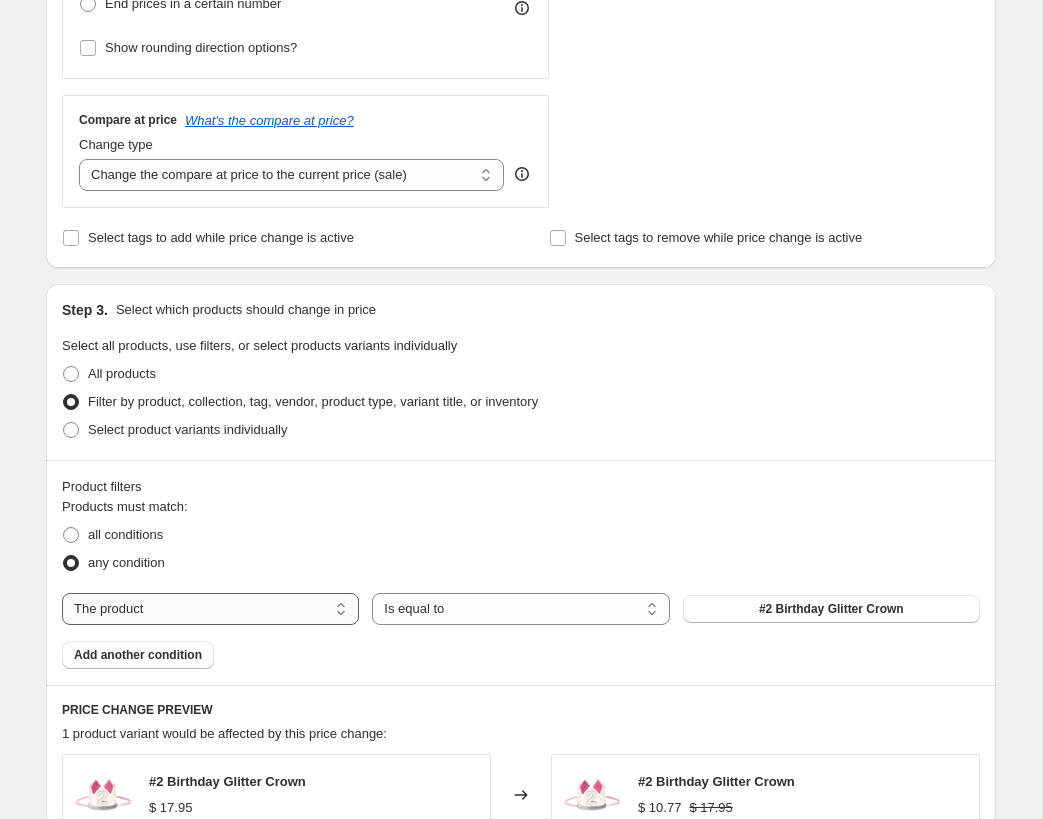 click on "The product The product's collection The product's tag The product's vendor The product's type The product's status The variant's title Inventory quantity" at bounding box center (210, 609) 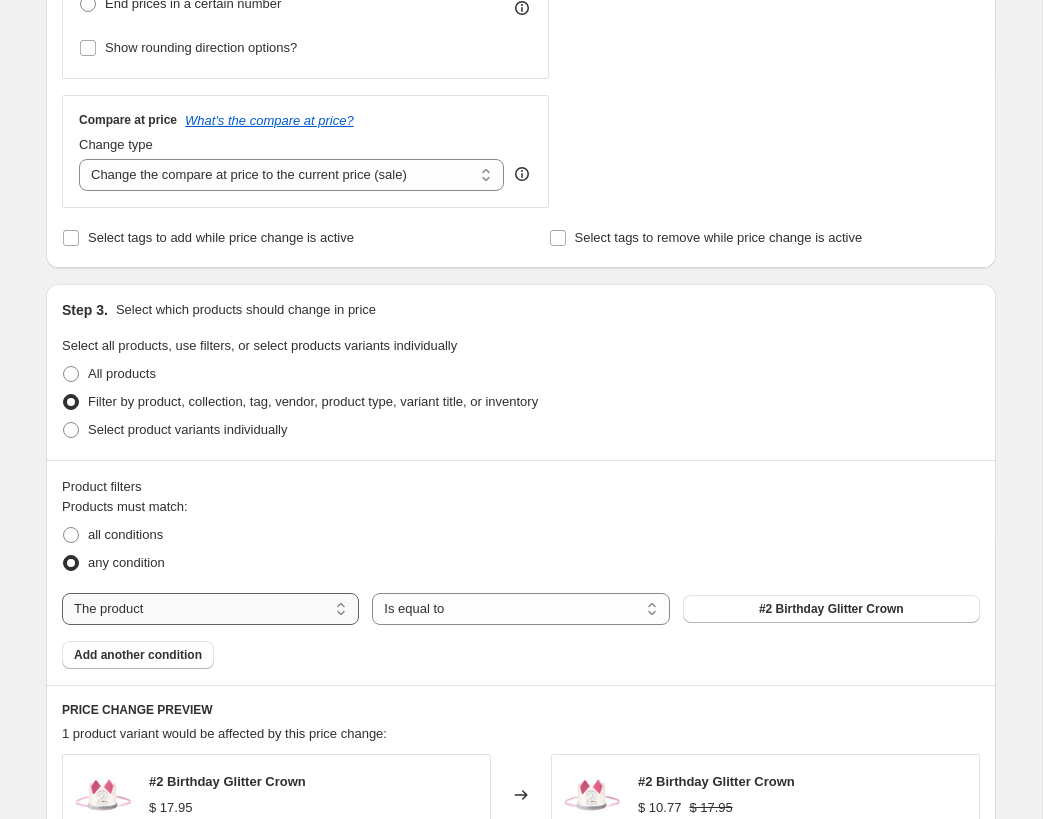 select on "vendor" 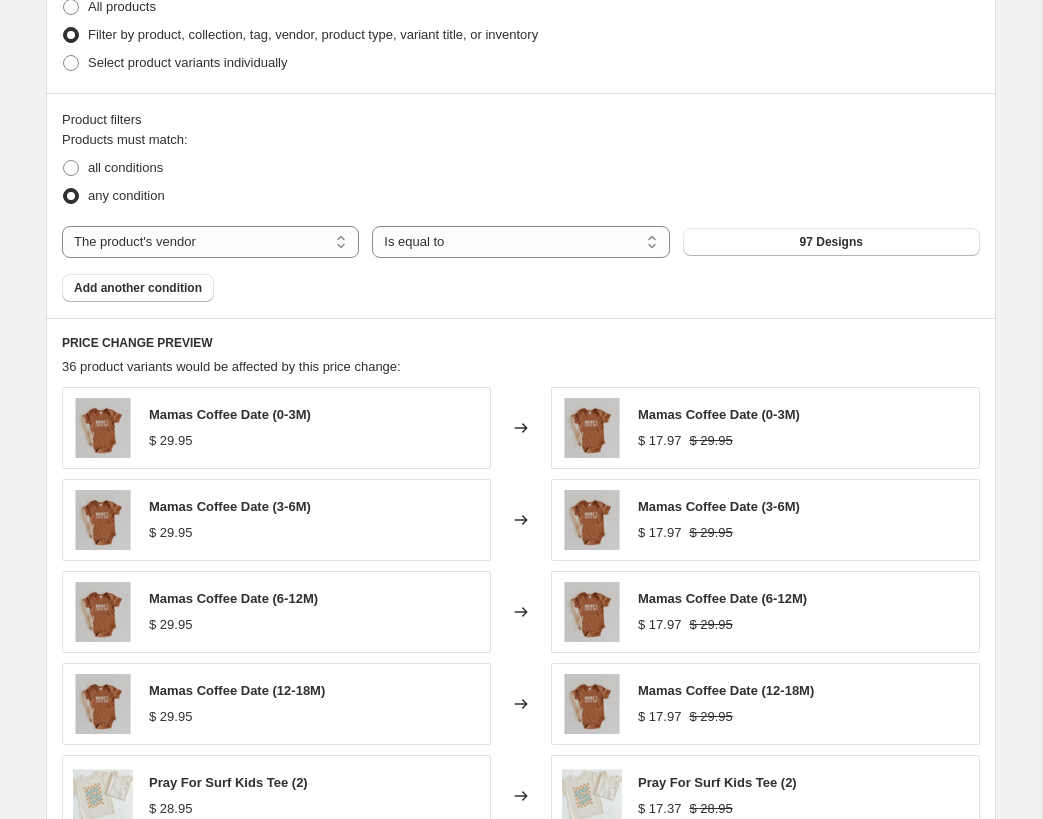 scroll, scrollTop: 1012, scrollLeft: 0, axis: vertical 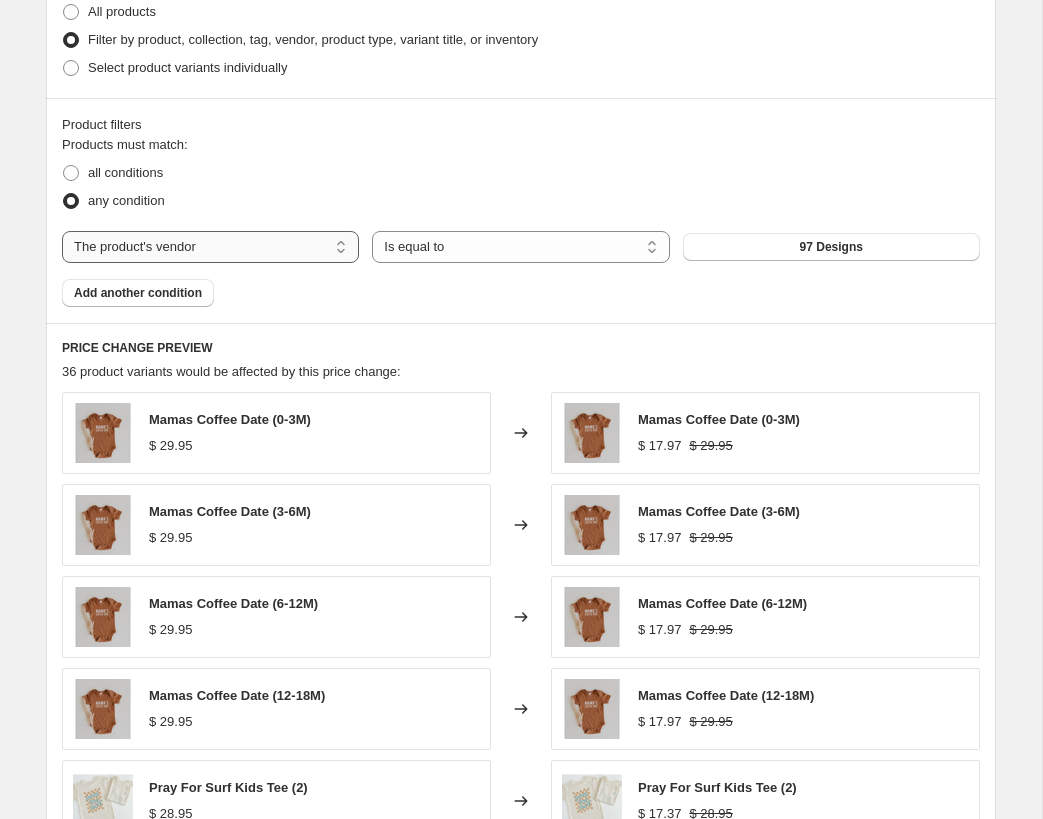 click on "The product The product's collection The product's tag The product's vendor The product's type The product's status The variant's title Inventory quantity" at bounding box center (210, 247) 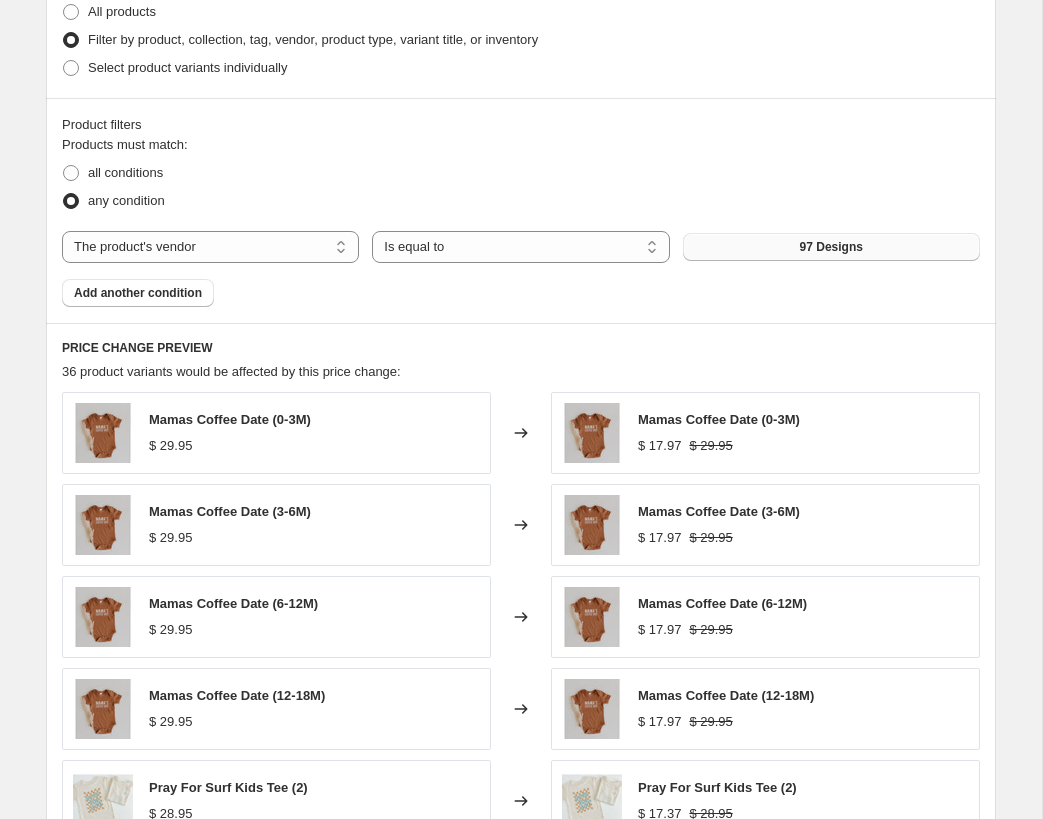 click on "97 Designs" at bounding box center [831, 247] 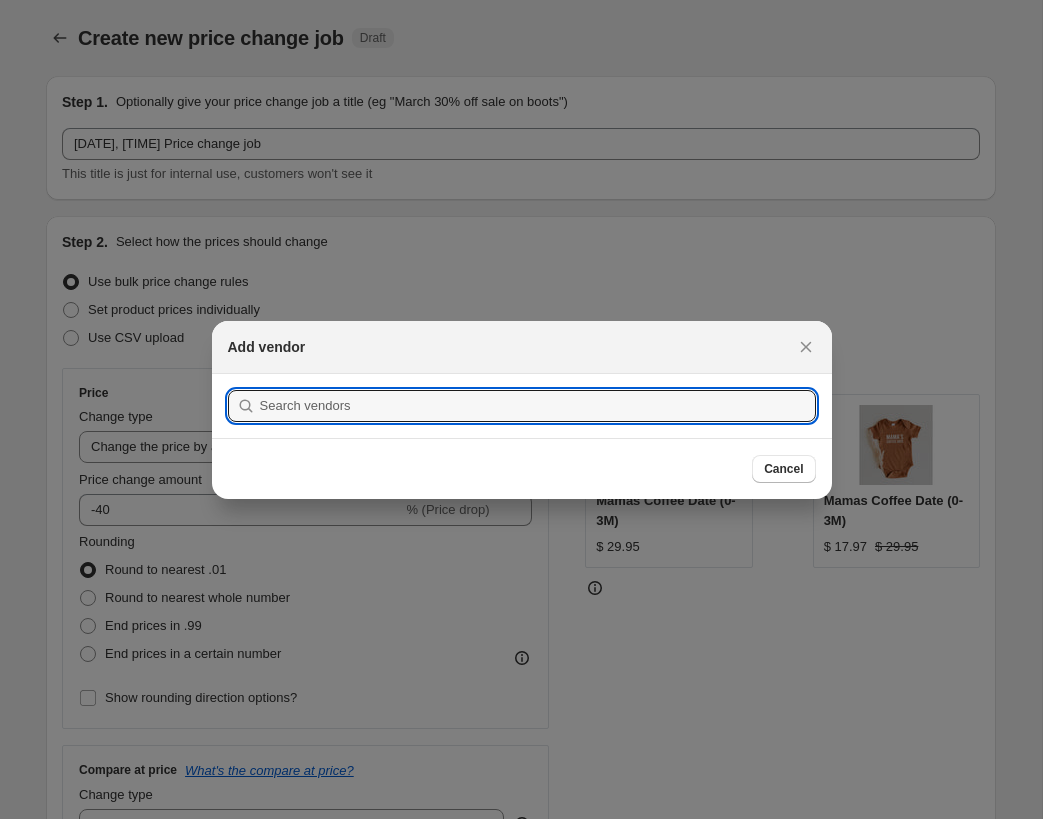 scroll, scrollTop: 1012, scrollLeft: 0, axis: vertical 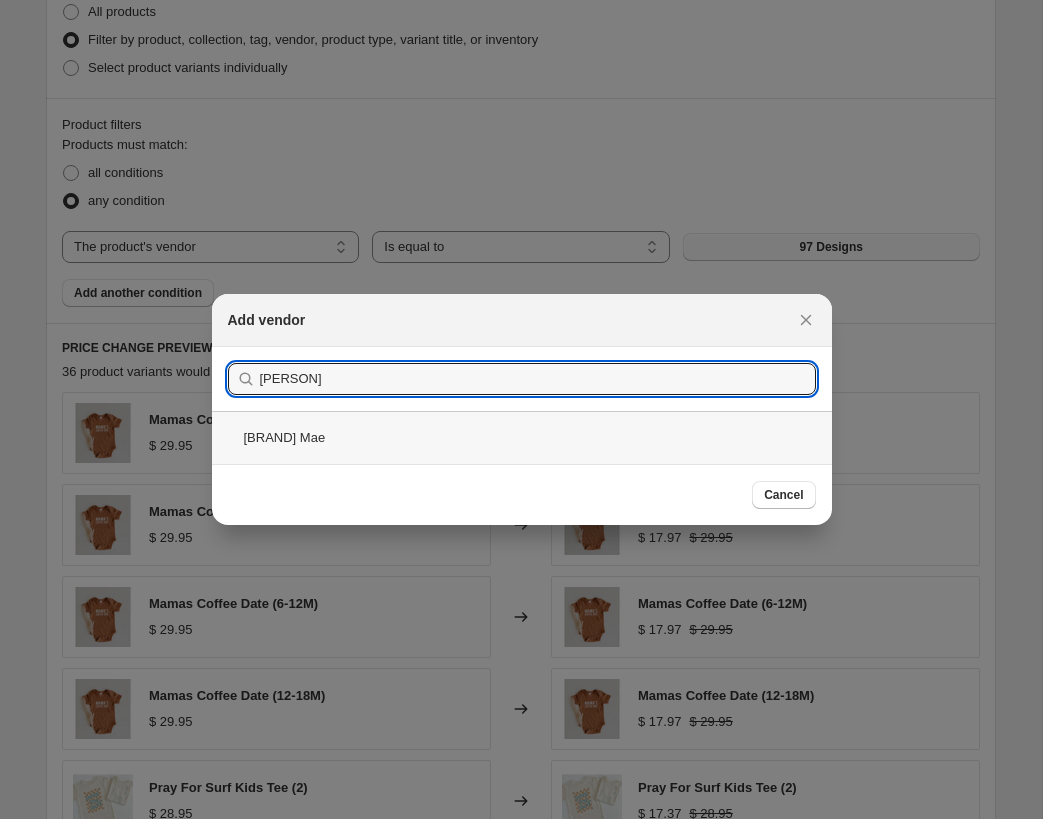 type on "quincy" 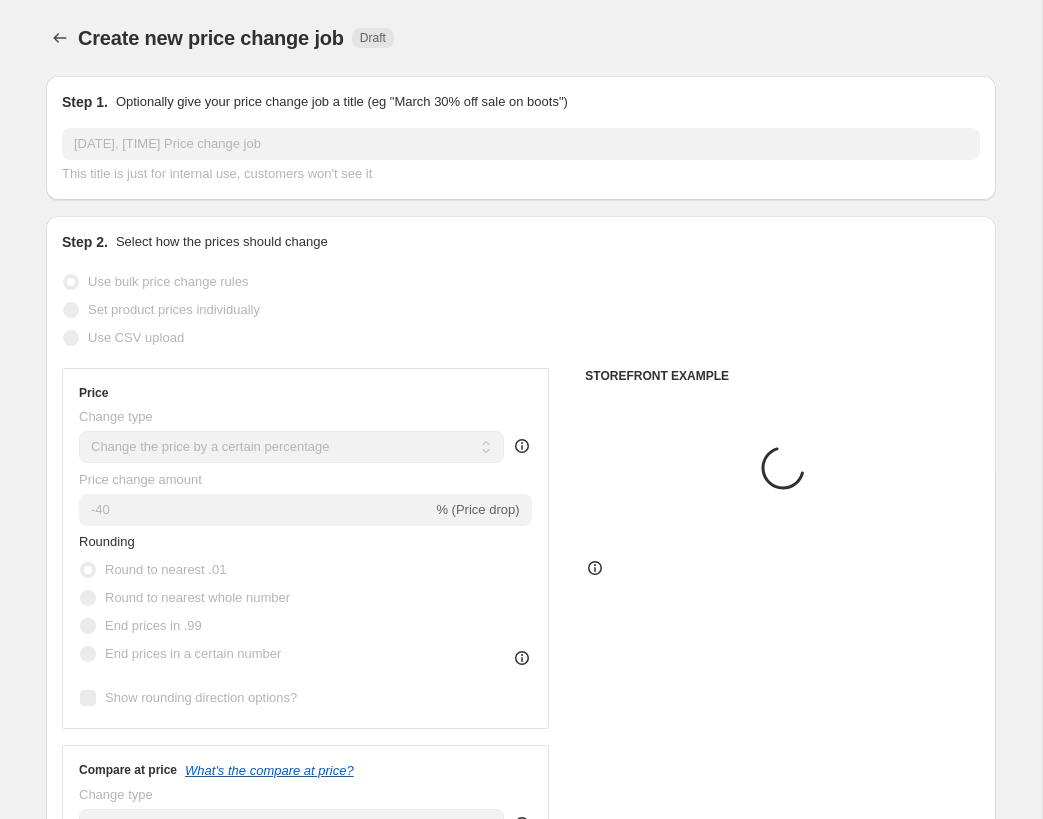 scroll, scrollTop: 1012, scrollLeft: 0, axis: vertical 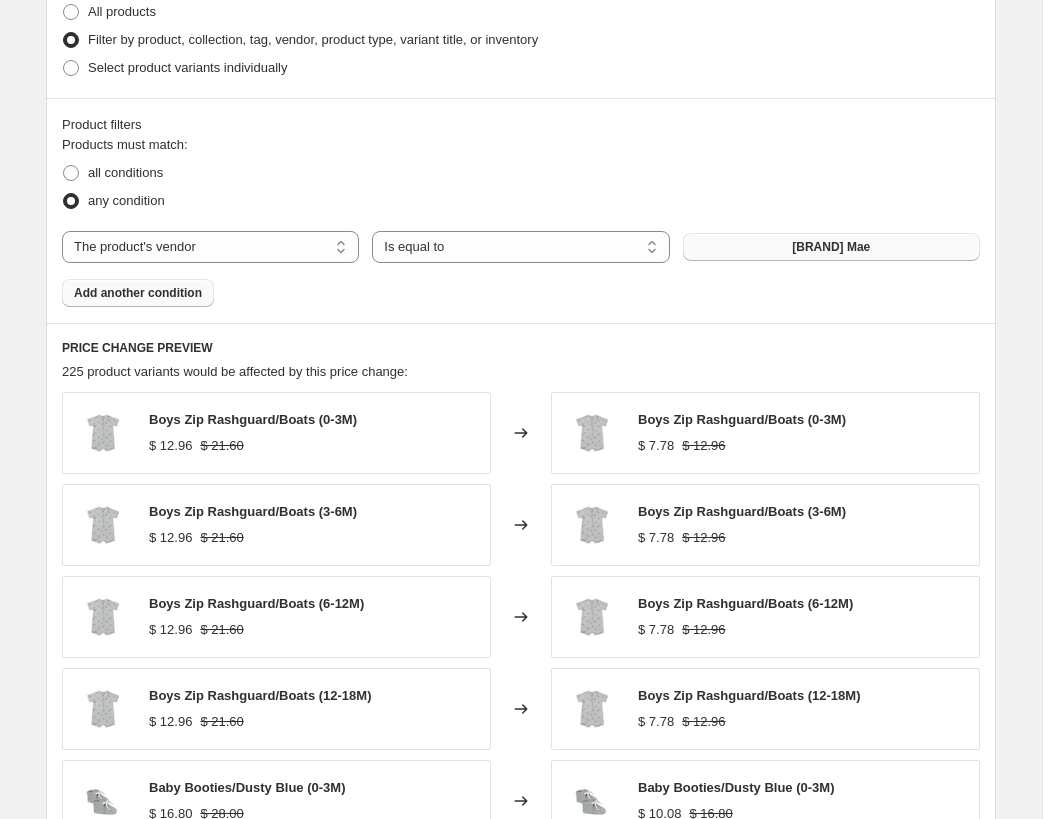 click on "Add another condition" at bounding box center [138, 293] 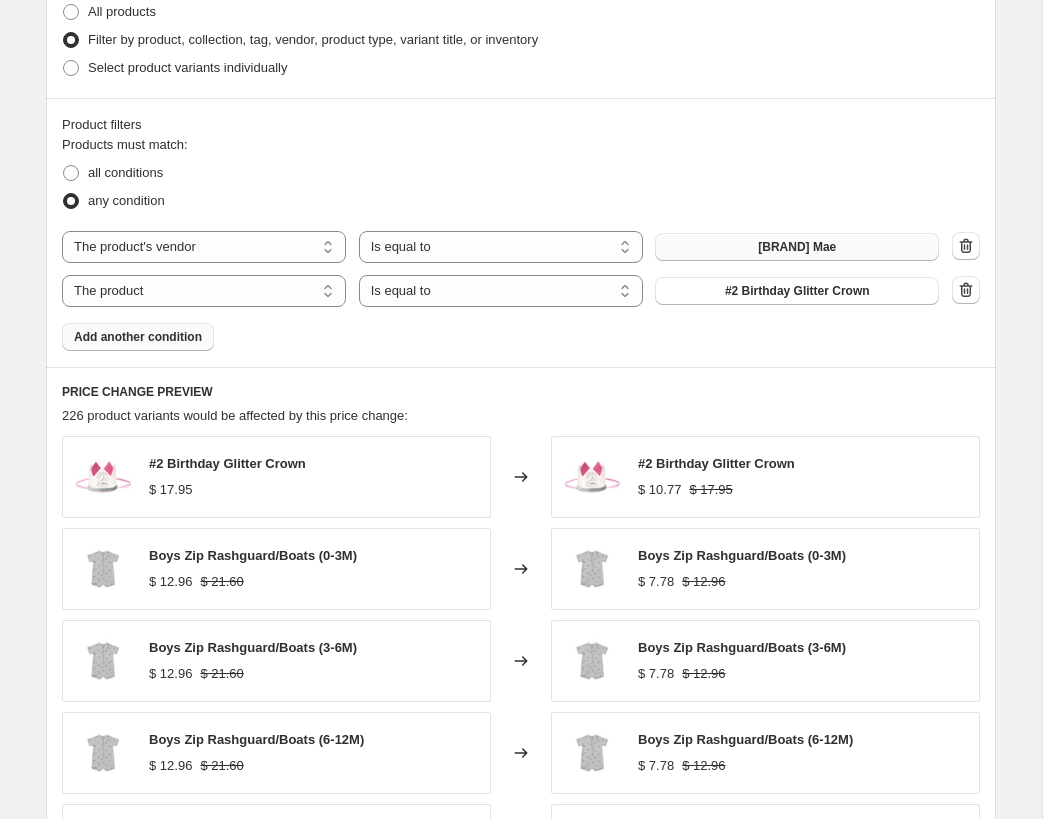 click on "The product The product's collection The product's tag The product's vendor The product's type The product's status The variant's title Inventory quantity" at bounding box center (204, 291) 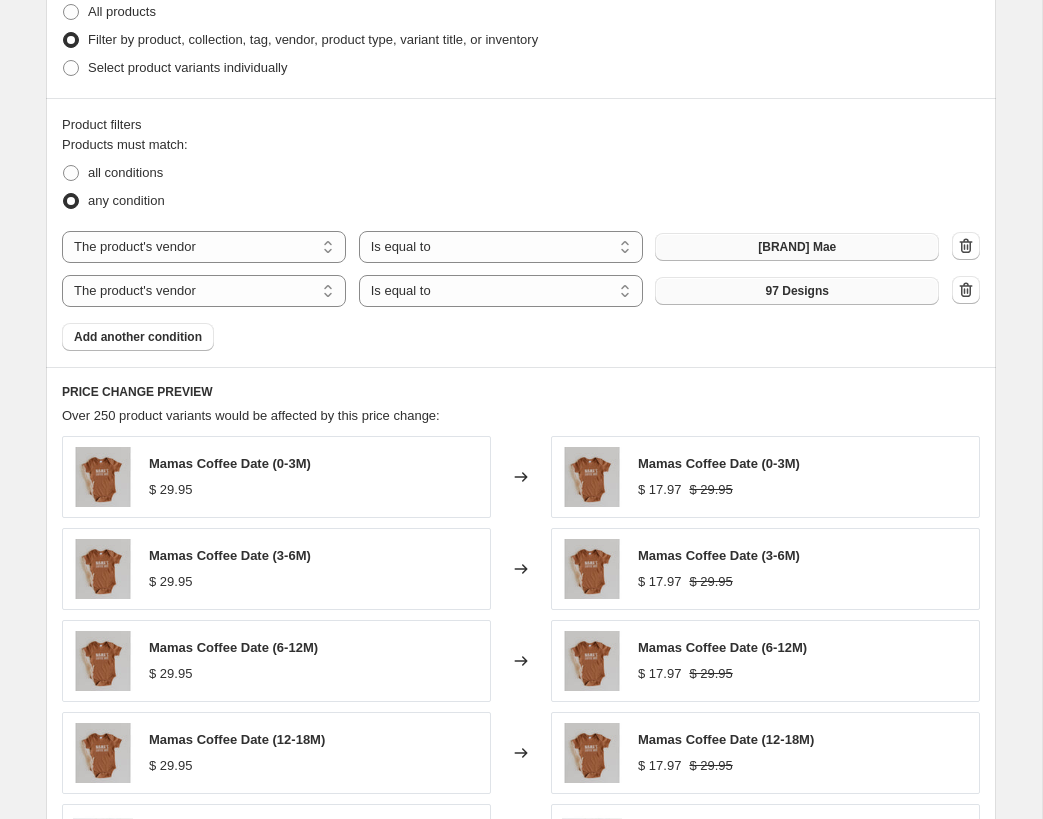 click on "97 Designs" at bounding box center [797, 291] 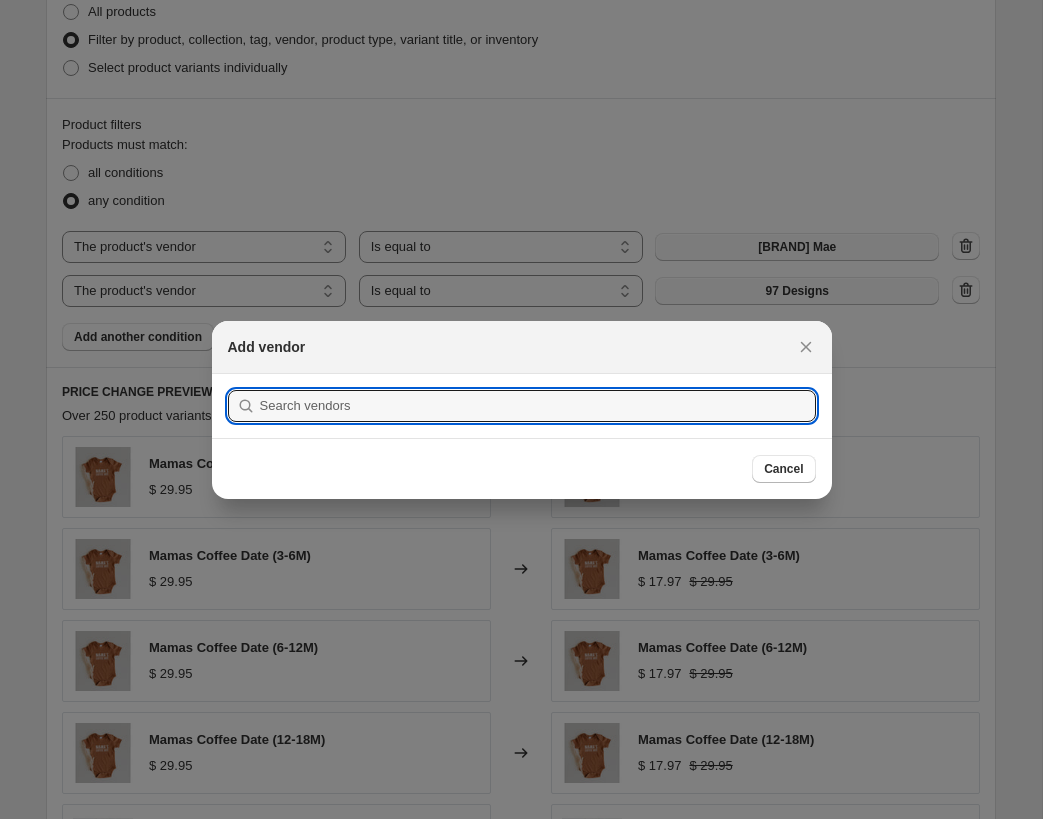 scroll, scrollTop: 0, scrollLeft: 0, axis: both 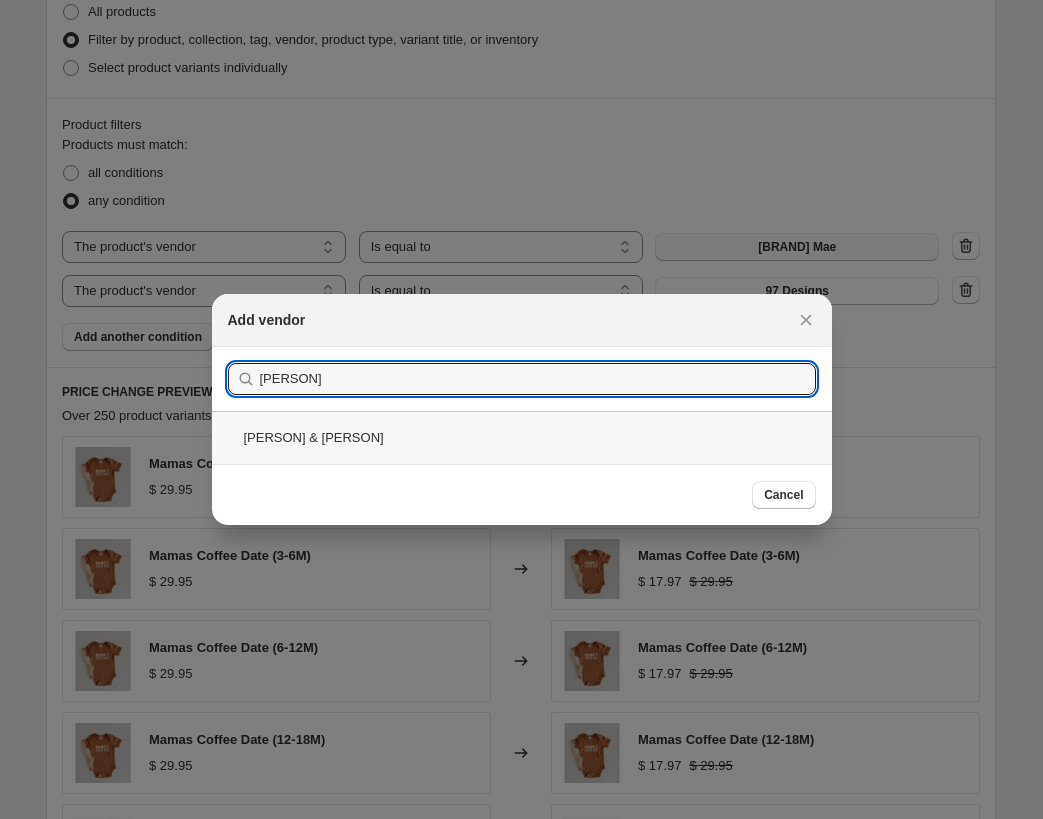 type on "rylee" 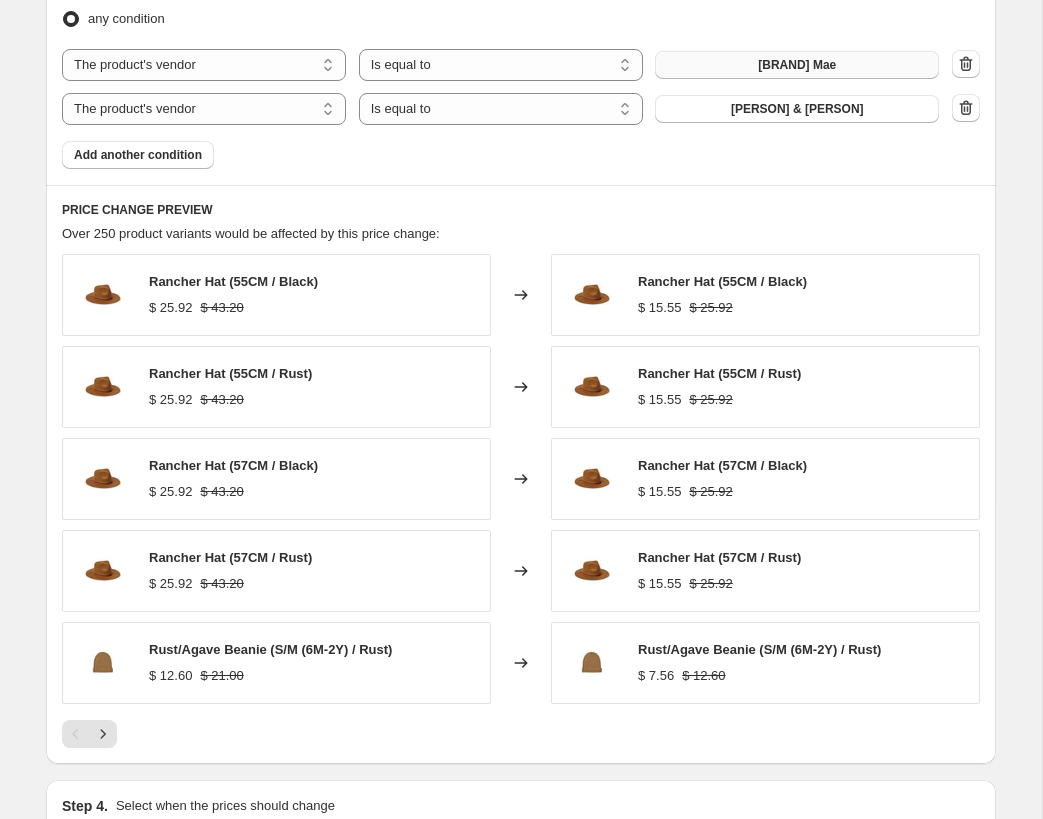 scroll, scrollTop: 1440, scrollLeft: 0, axis: vertical 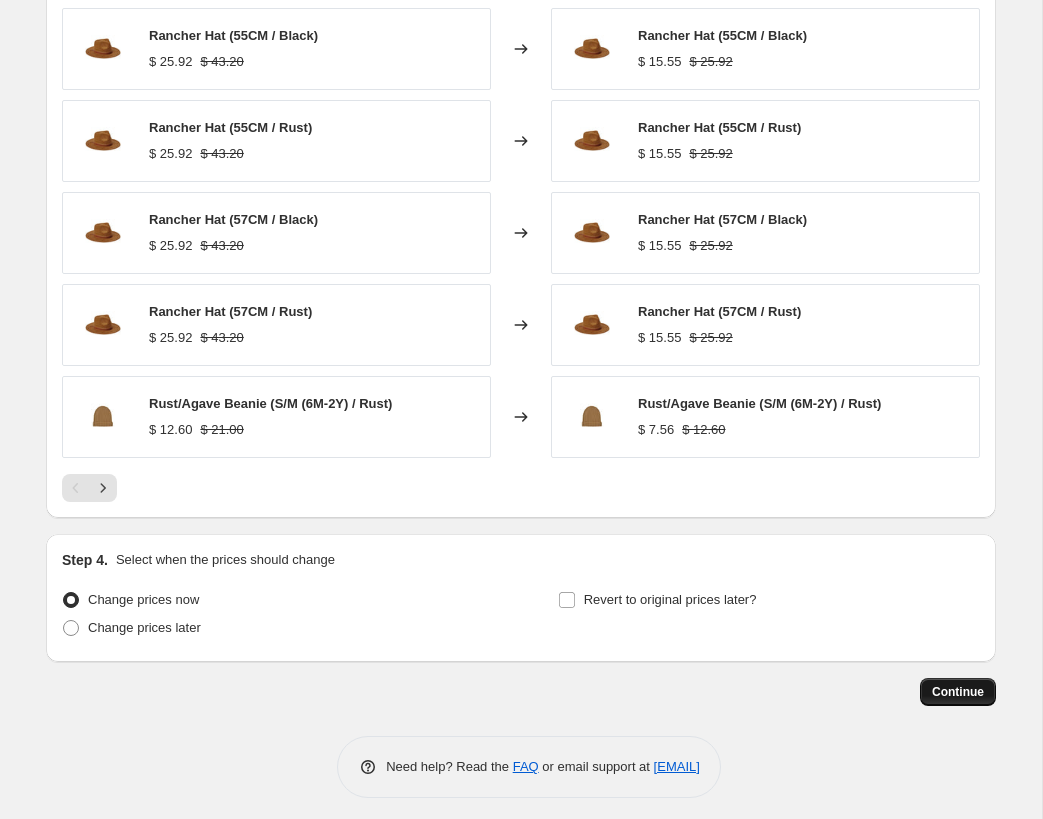 click on "Continue" at bounding box center (958, 692) 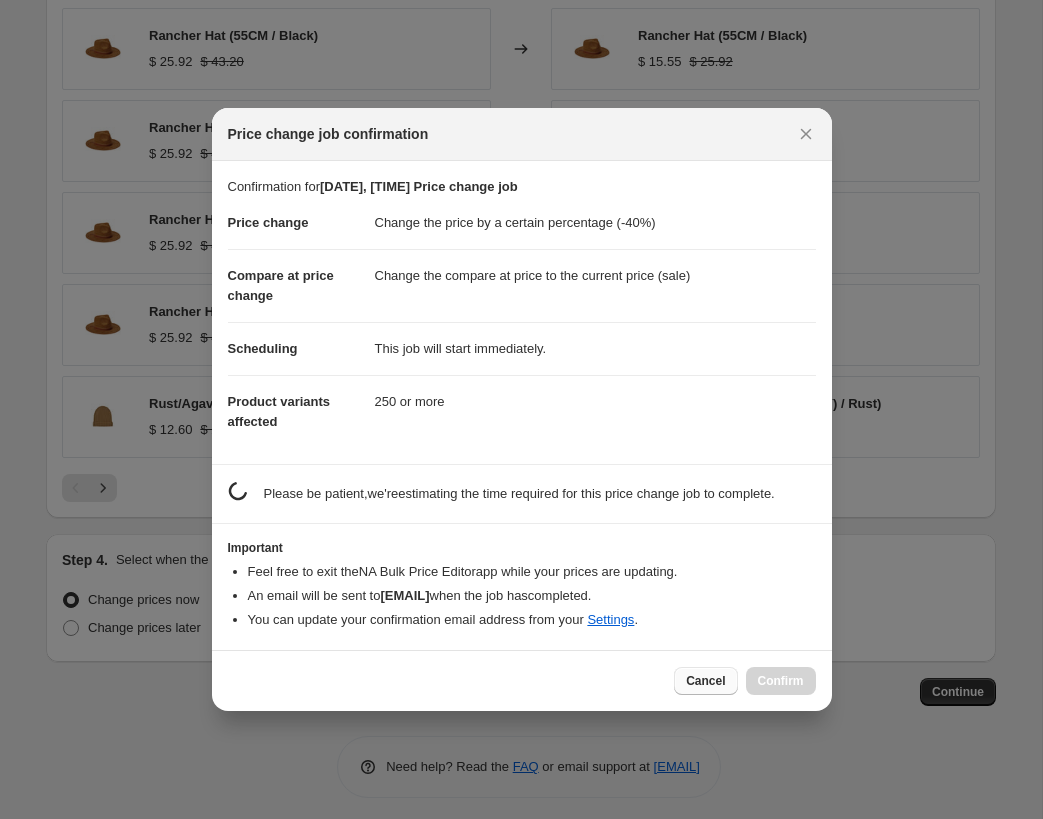 click on "Cancel" at bounding box center [705, 681] 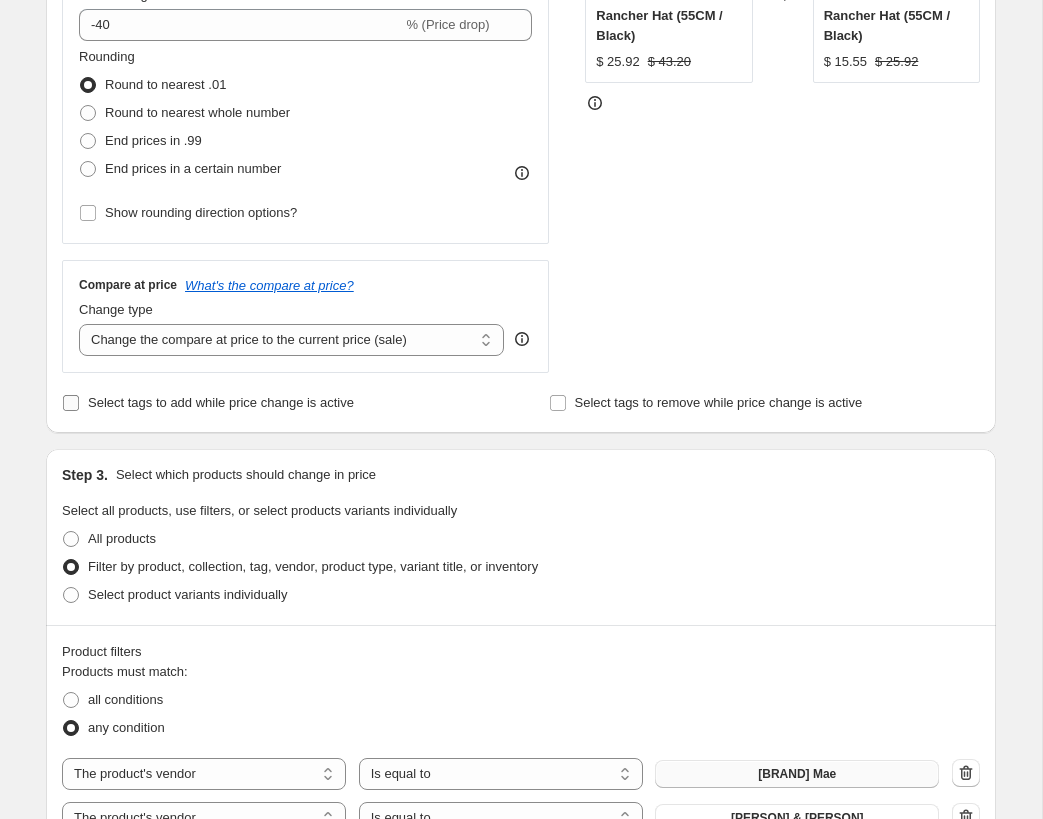 scroll, scrollTop: 655, scrollLeft: 0, axis: vertical 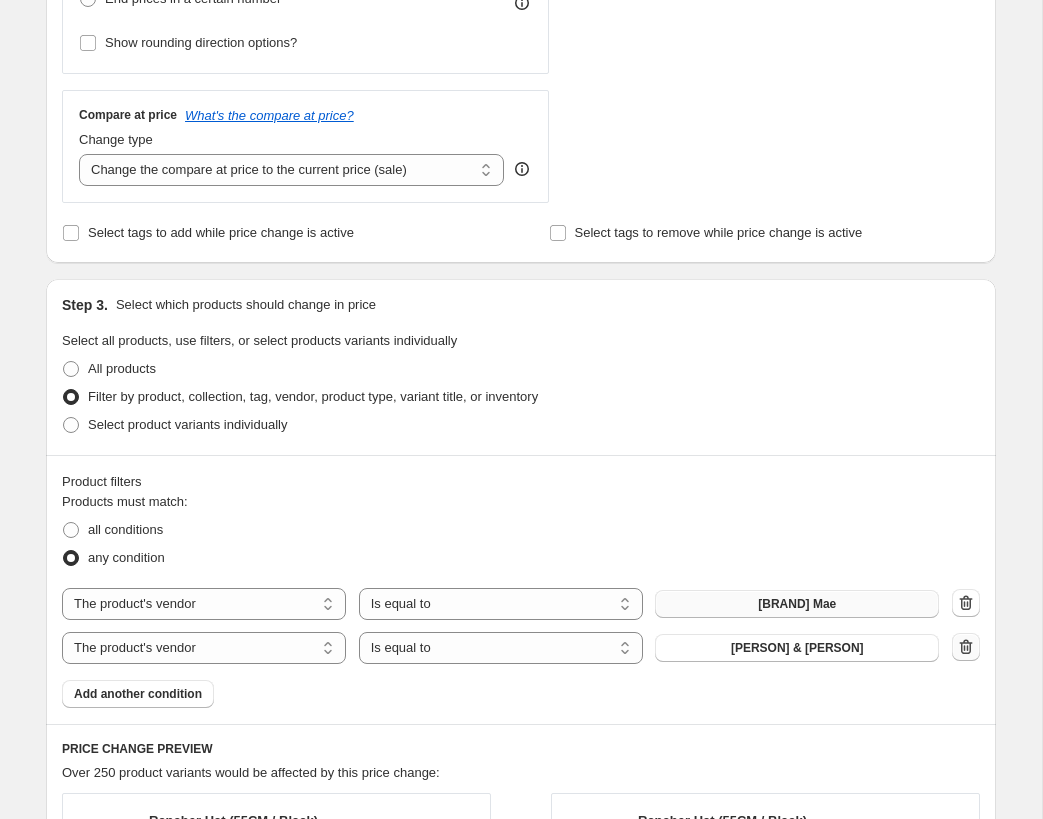 click 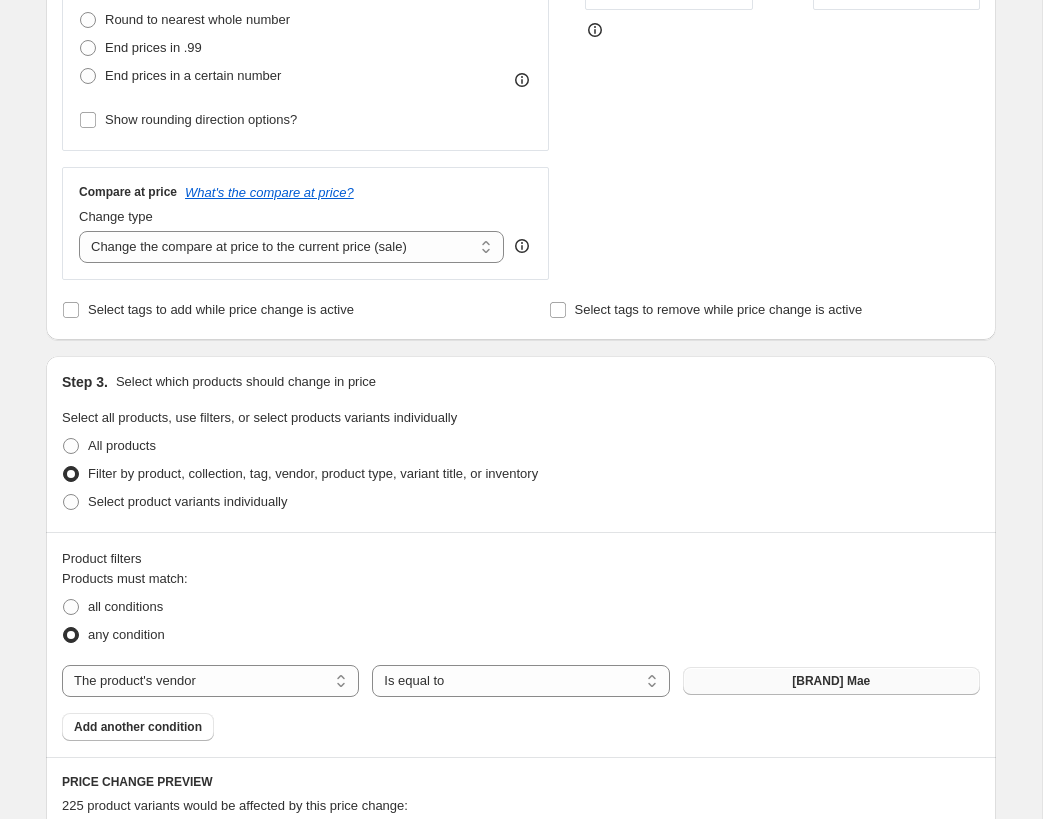 scroll, scrollTop: 742, scrollLeft: 0, axis: vertical 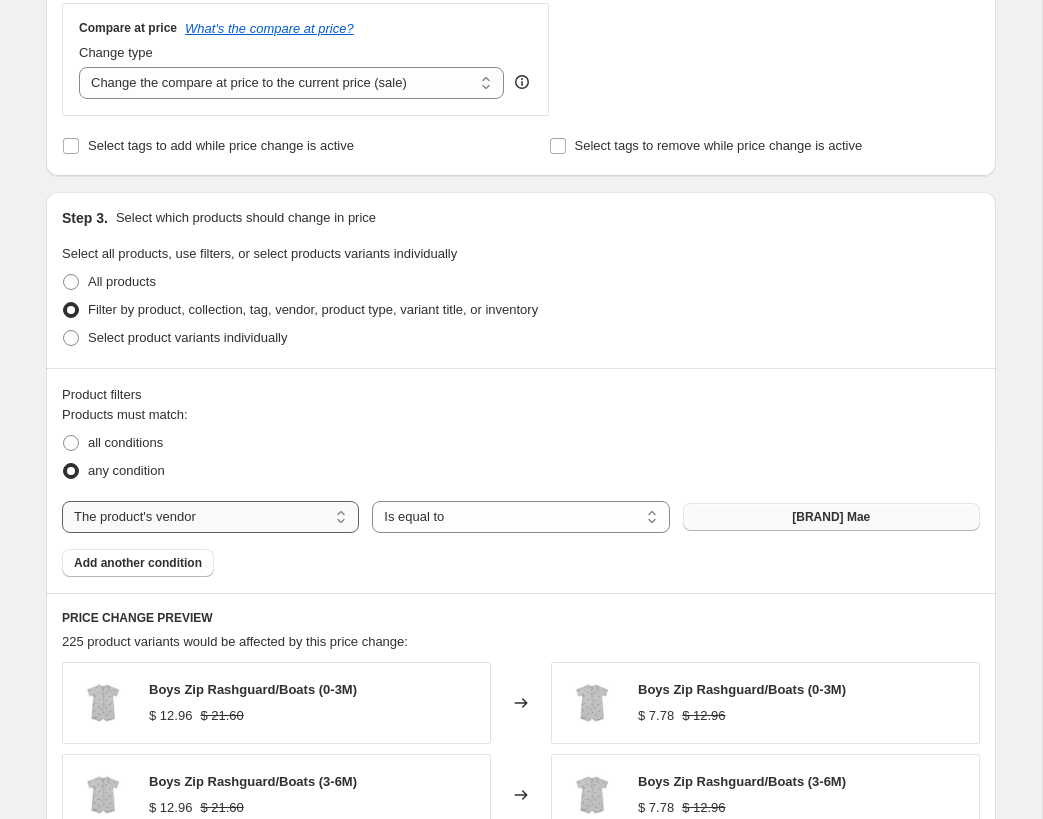 click on "The product The product's collection The product's tag The product's vendor The product's type The product's status The variant's title Inventory quantity" at bounding box center (210, 517) 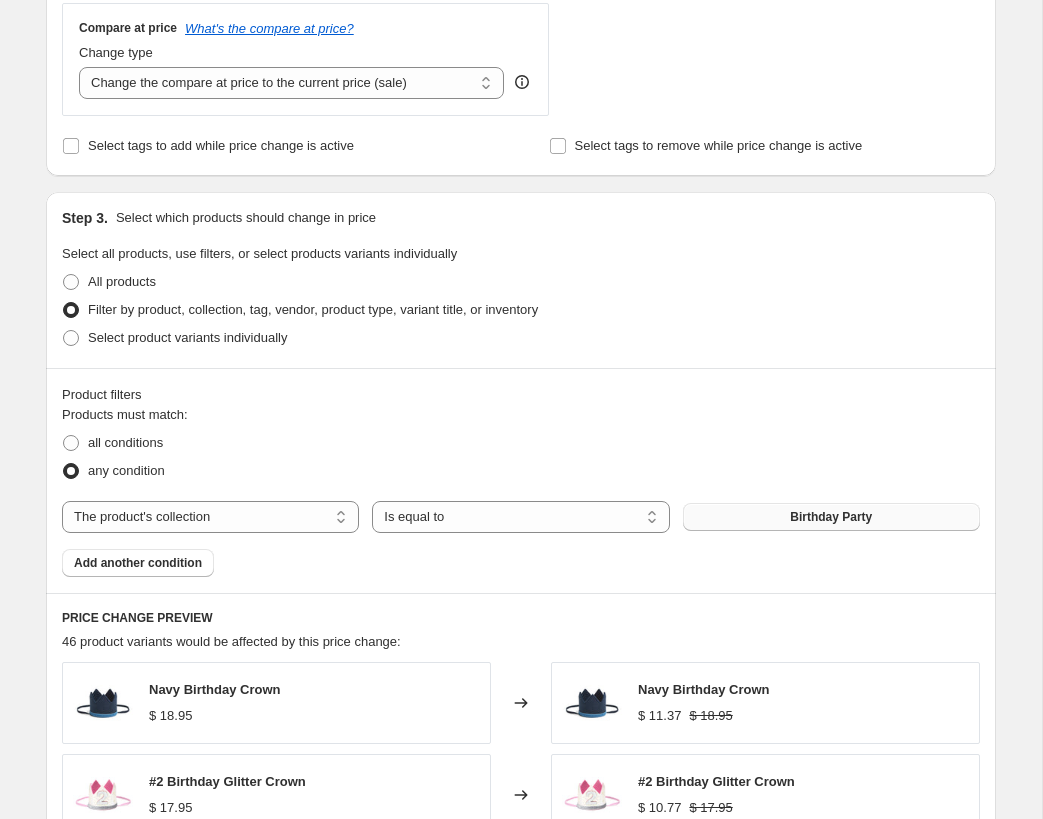 click on "Birthday Party" at bounding box center [831, 517] 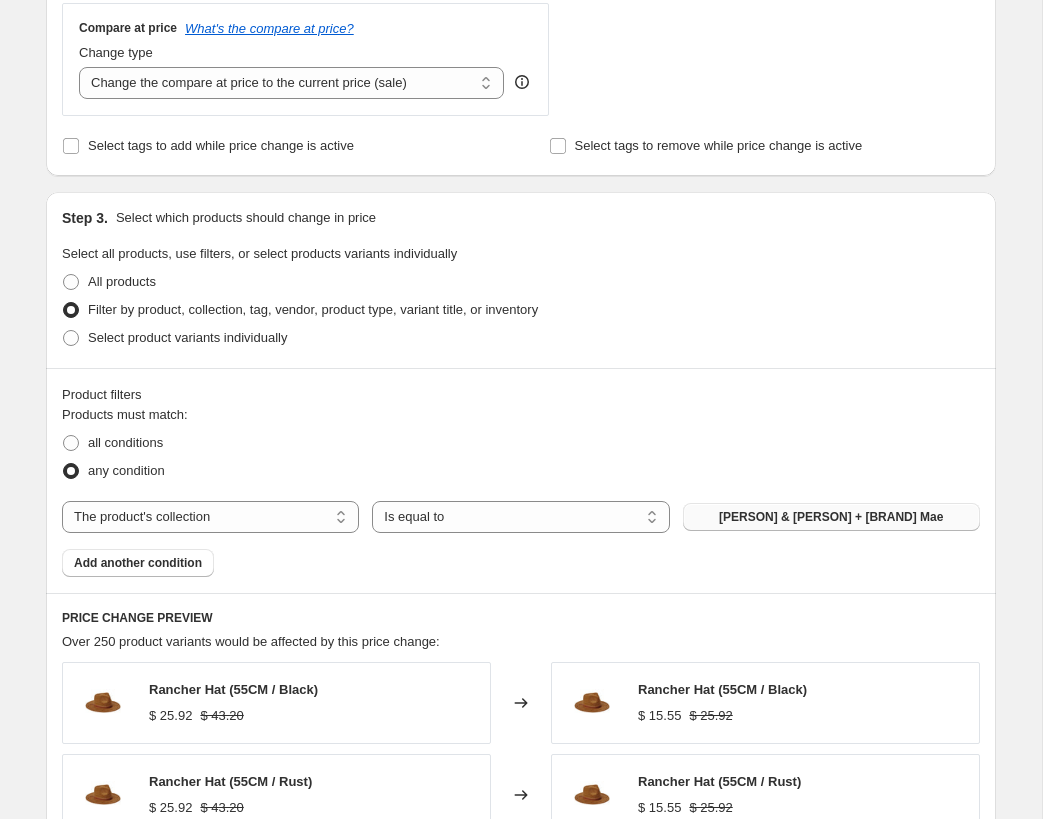 scroll, scrollTop: 1396, scrollLeft: 0, axis: vertical 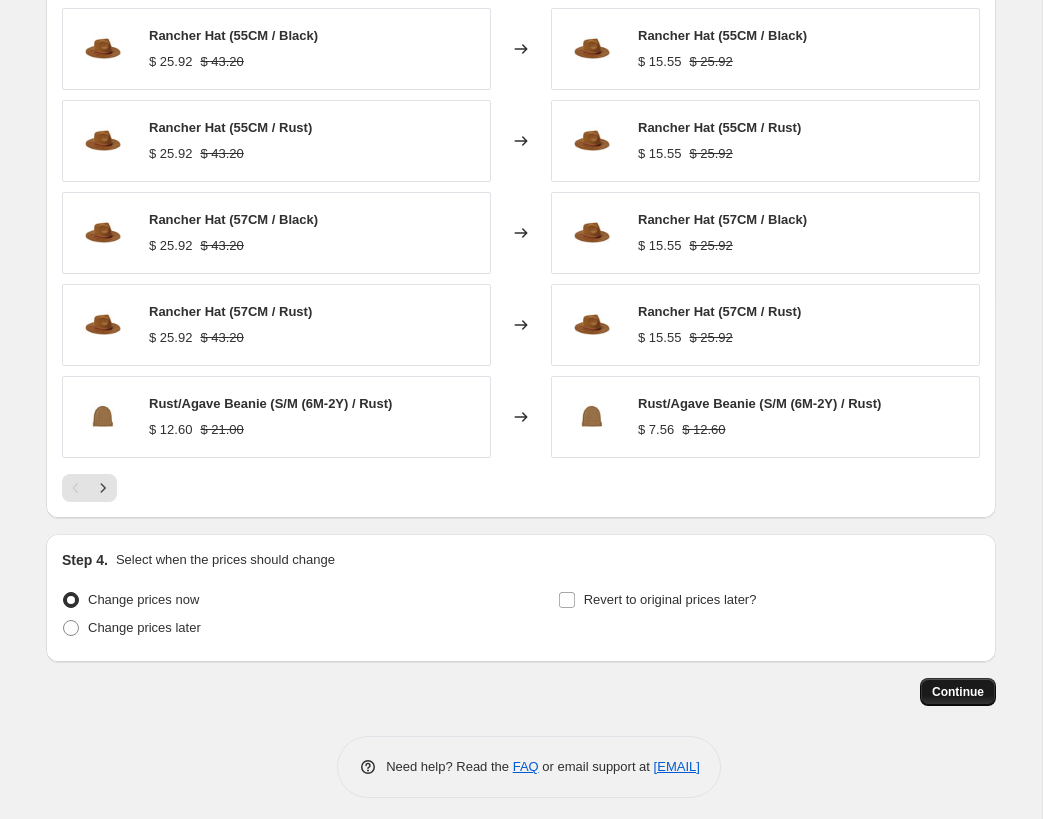 click on "Continue" at bounding box center (958, 692) 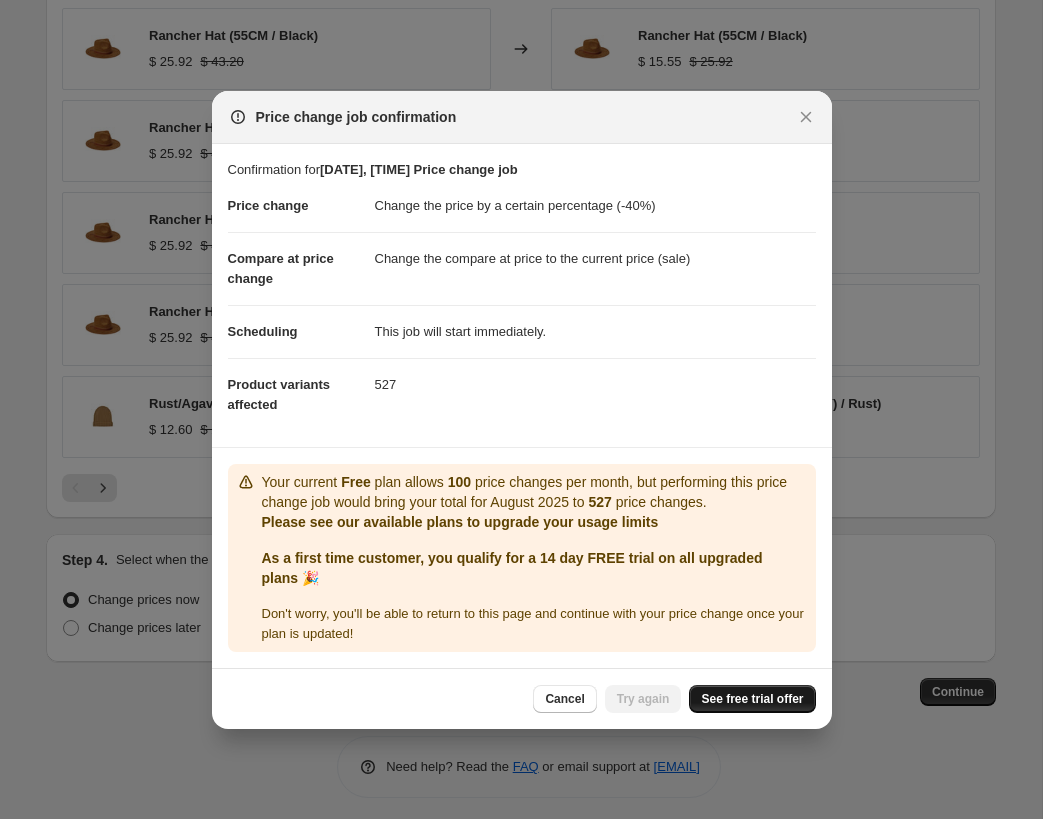 click on "See free trial offer" at bounding box center [752, 699] 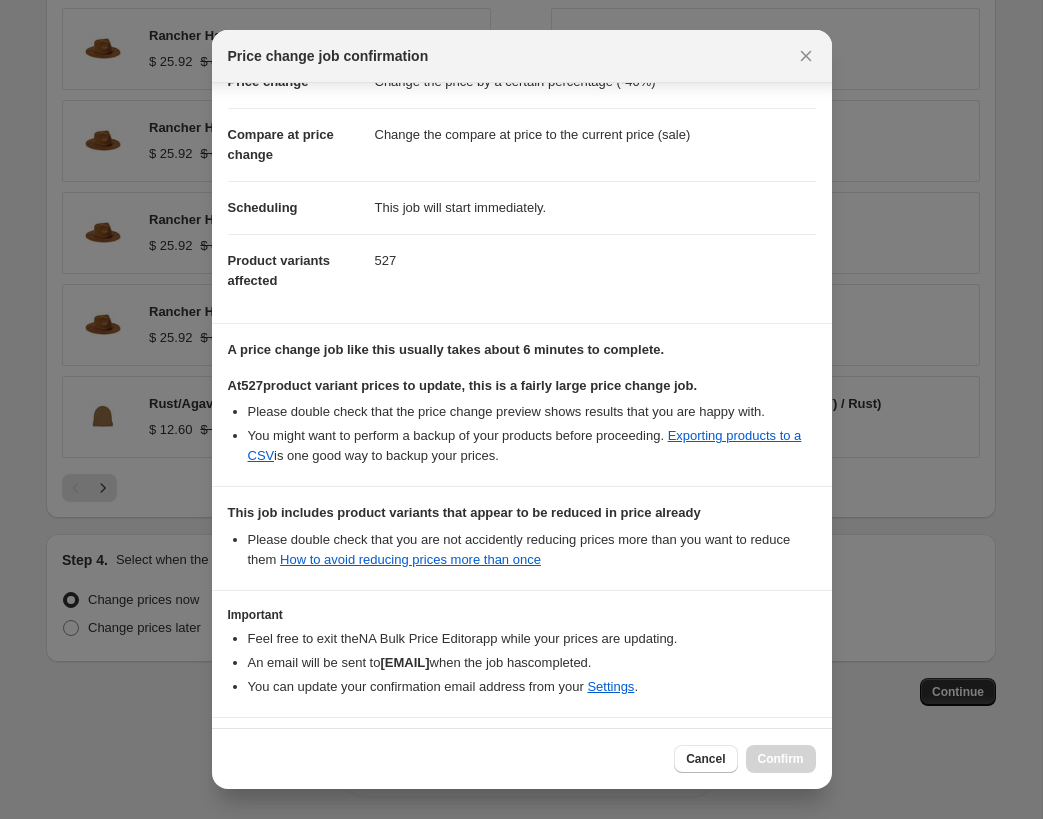 scroll, scrollTop: 129, scrollLeft: 0, axis: vertical 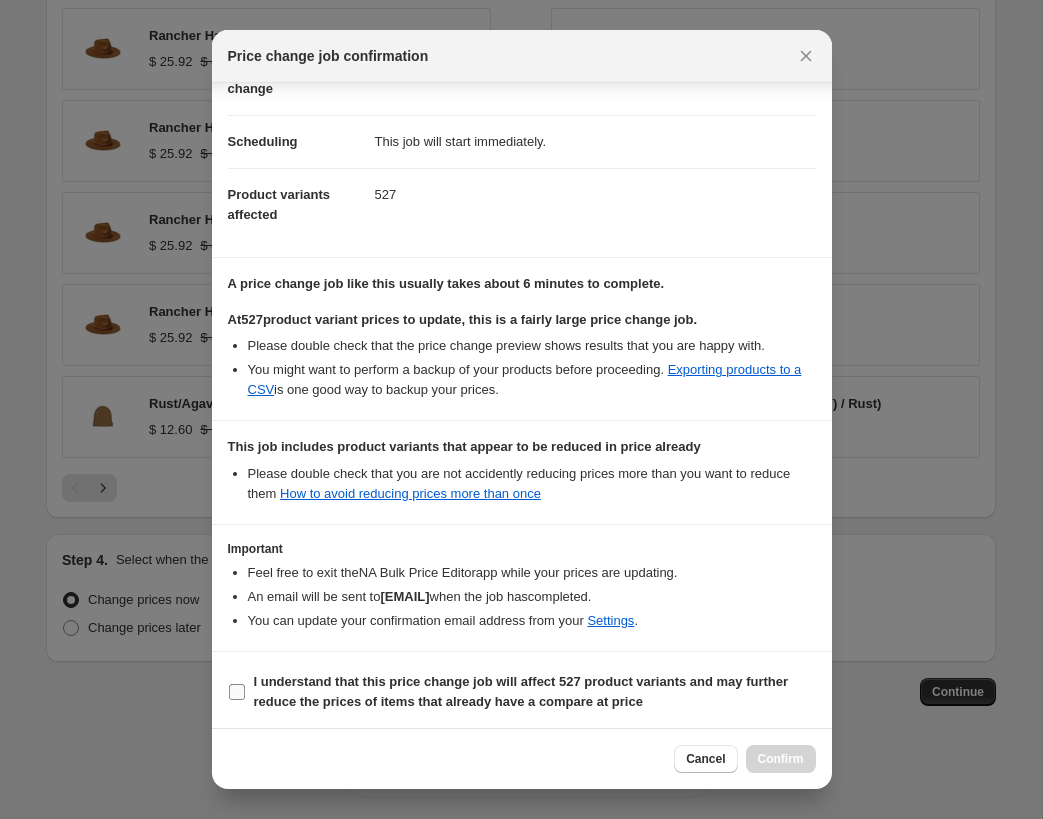 click on "I understand that this price change job will affect 527 product variants and may further reduce the prices of items that already have a compare at price" at bounding box center (237, 692) 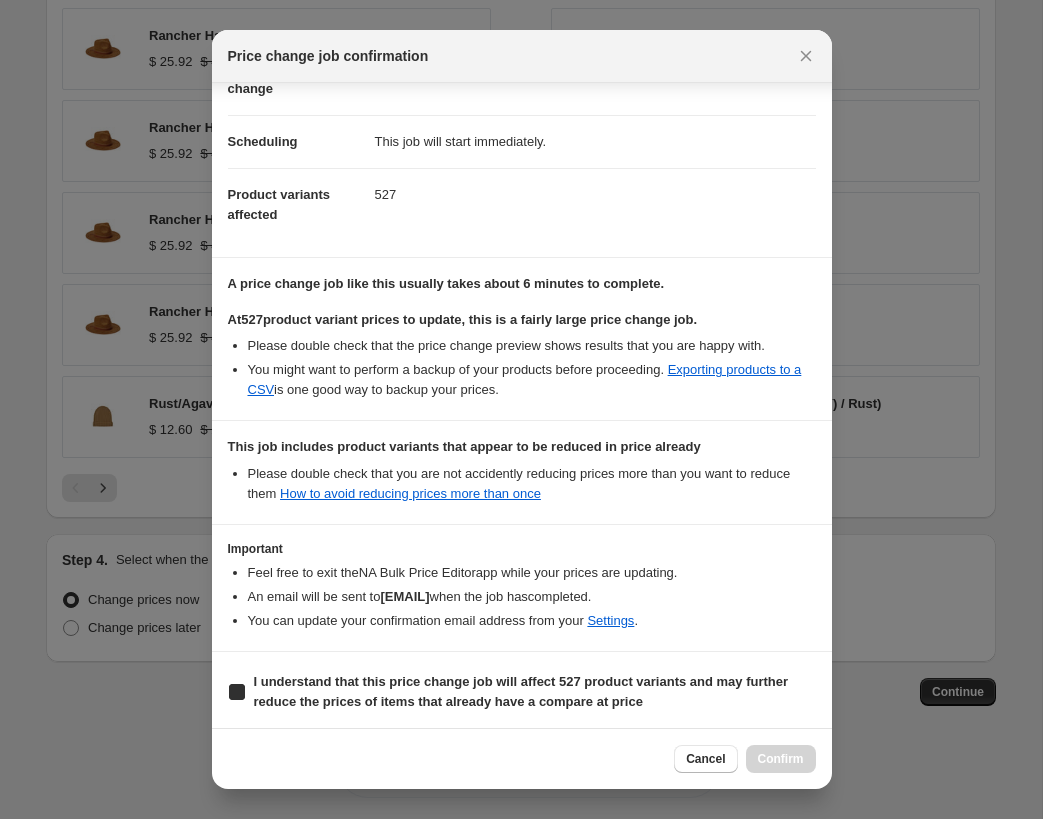 checkbox on "true" 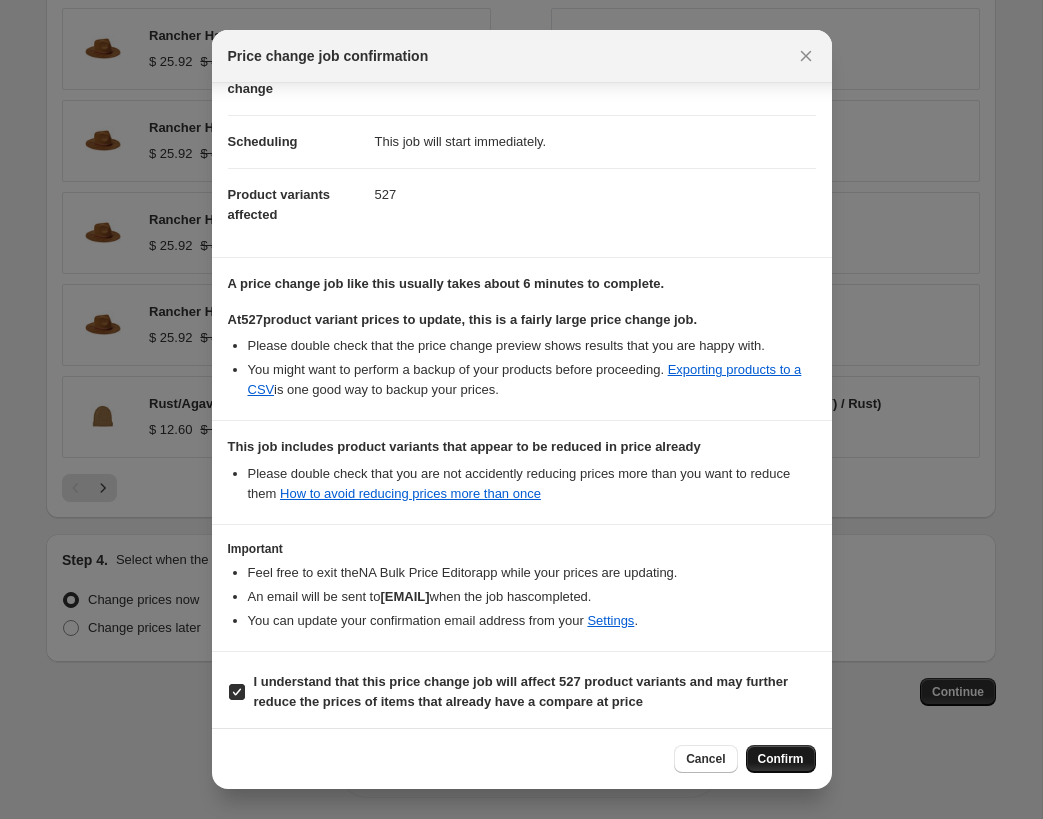 click on "Confirm" at bounding box center [781, 759] 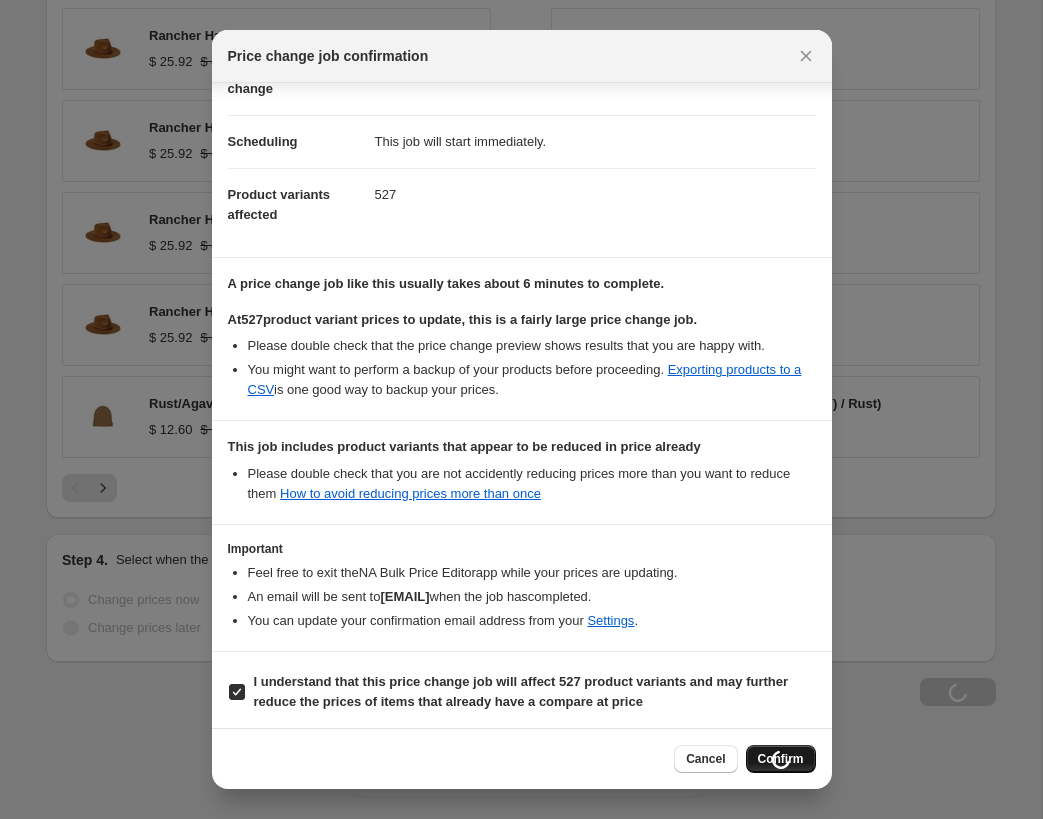 scroll, scrollTop: 1464, scrollLeft: 0, axis: vertical 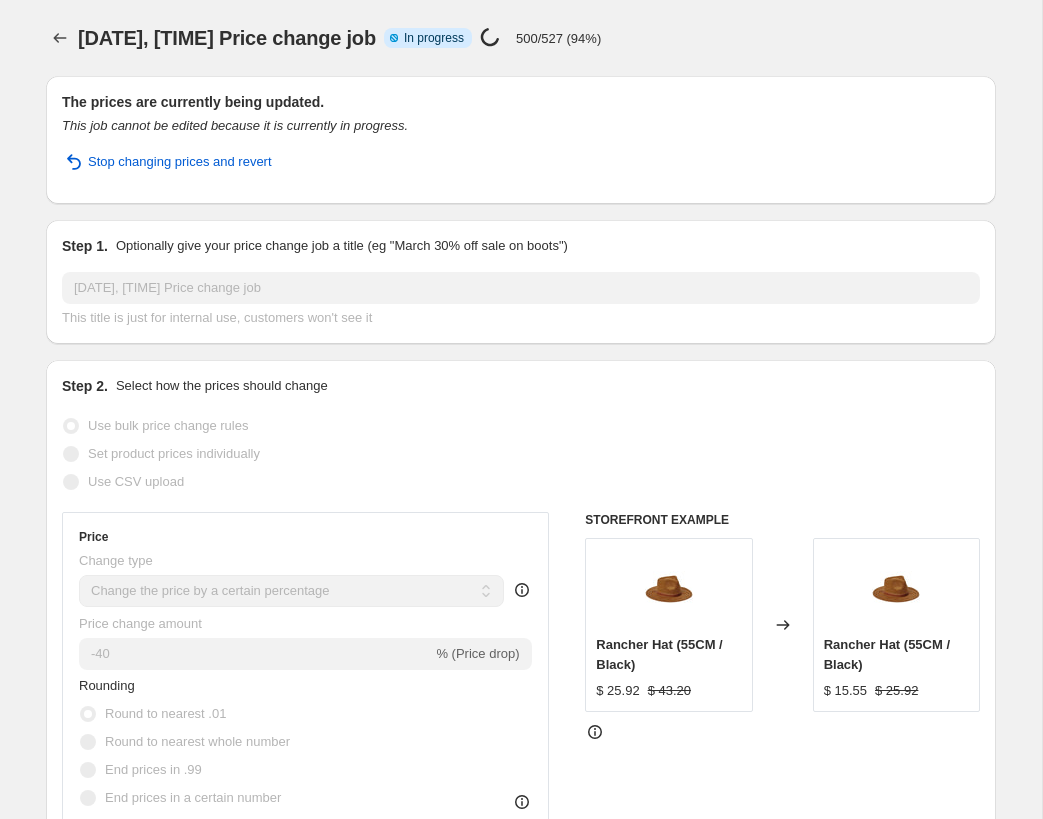 select on "percentage" 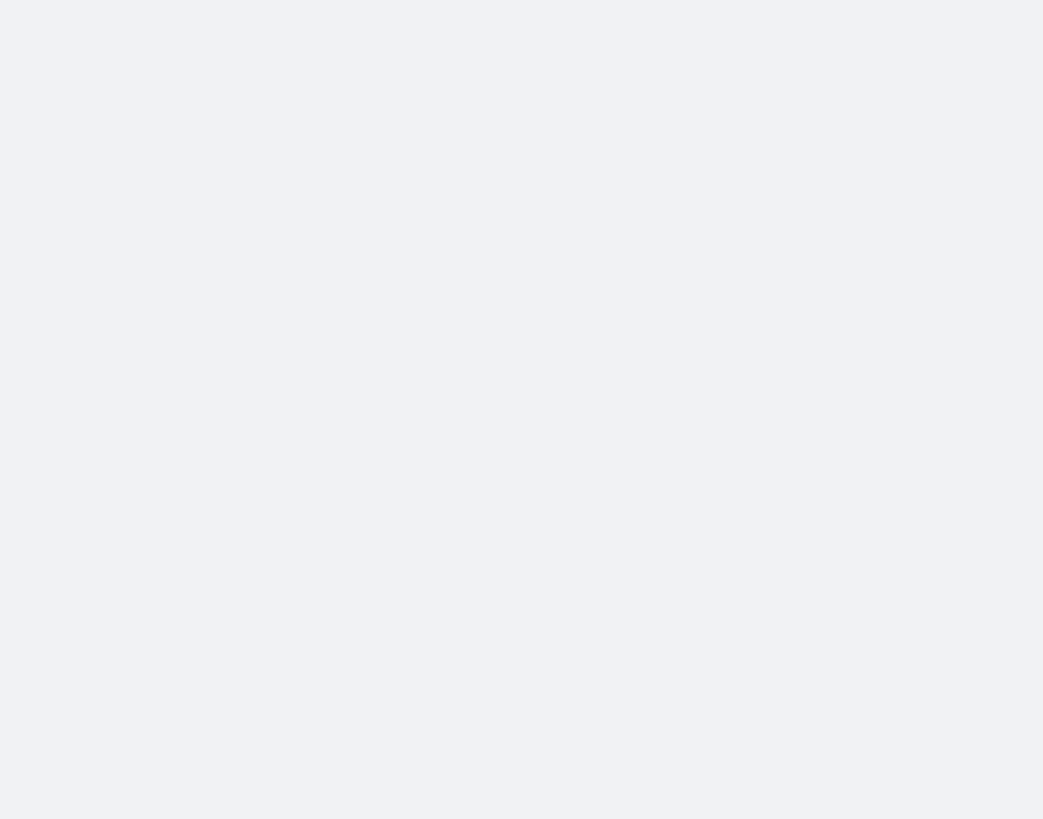scroll, scrollTop: 0, scrollLeft: 0, axis: both 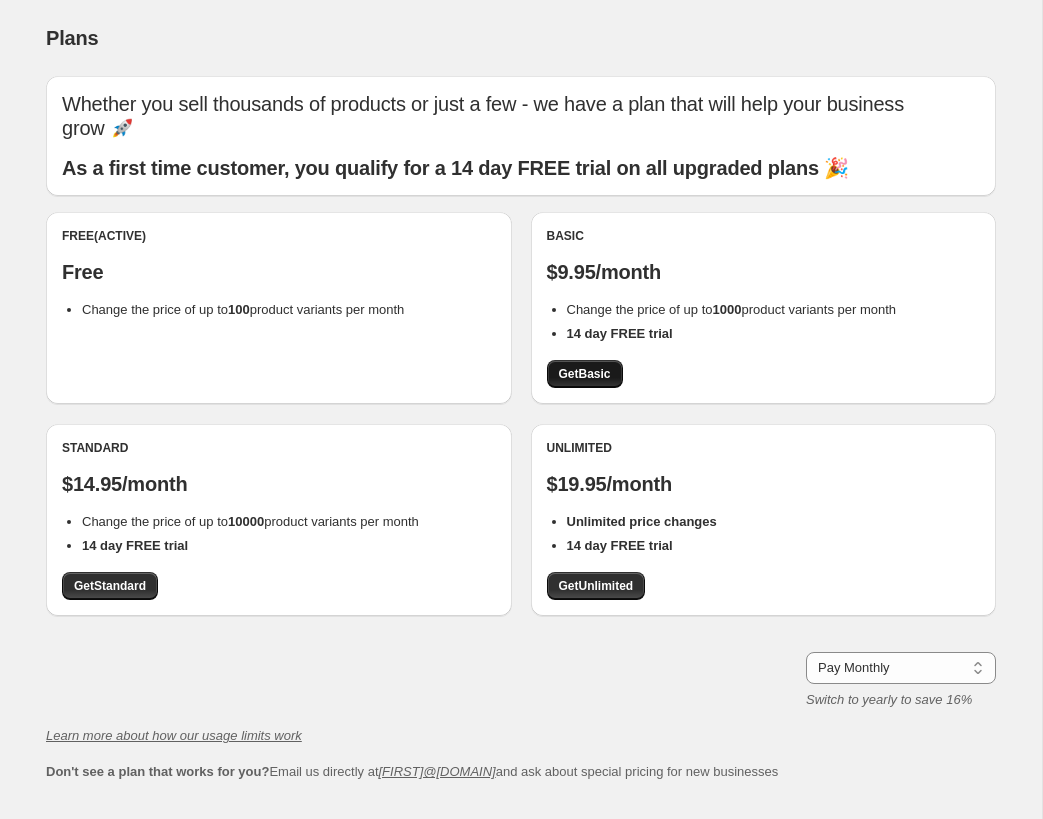 click on "Get  Basic" at bounding box center [585, 374] 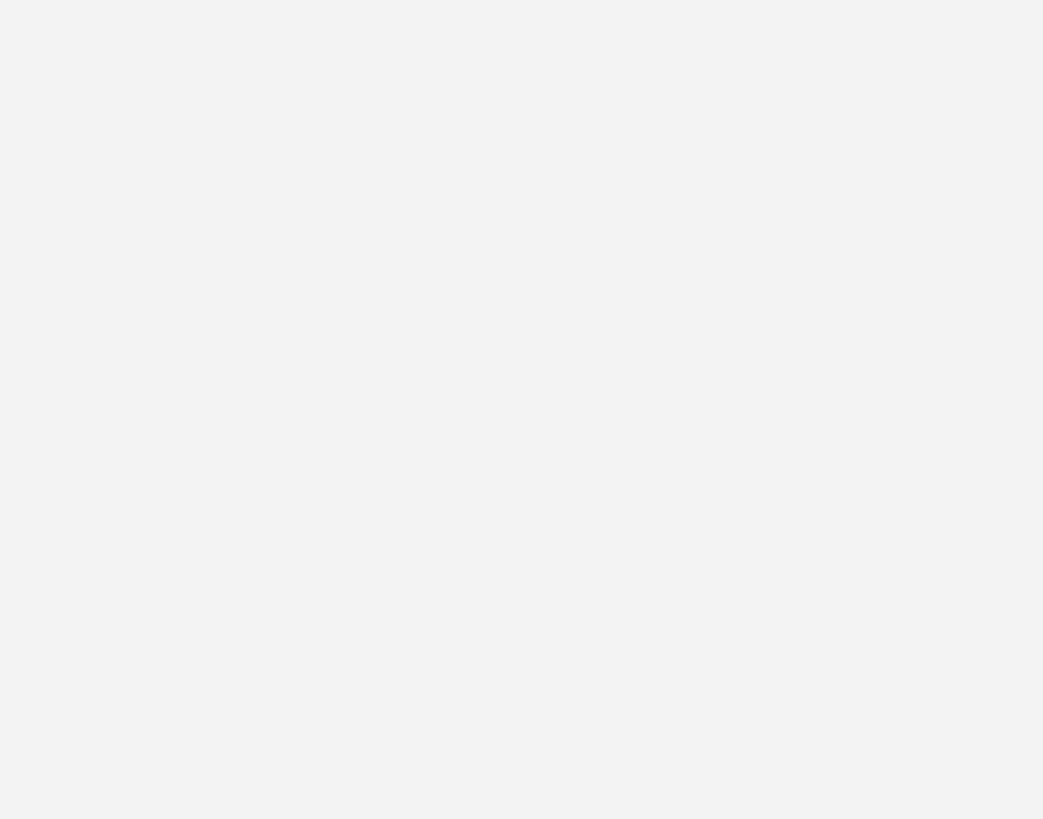 scroll, scrollTop: 0, scrollLeft: 0, axis: both 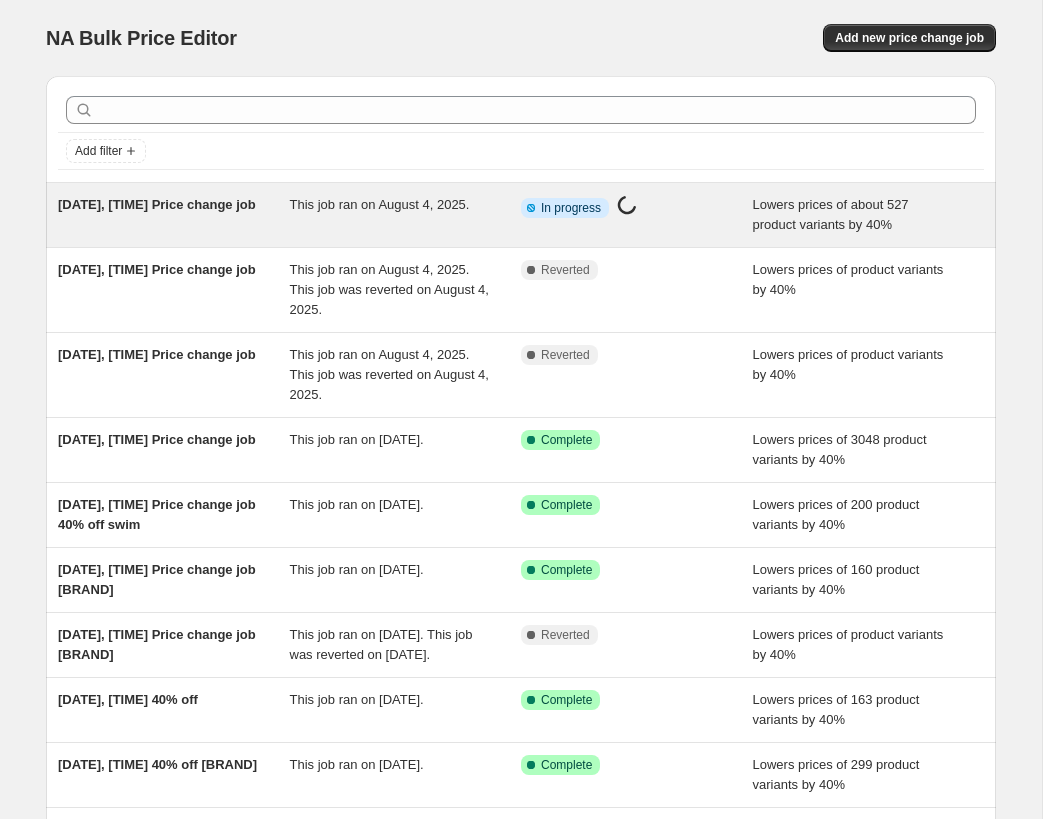 click on "This job ran on August 4, 2025." at bounding box center (406, 215) 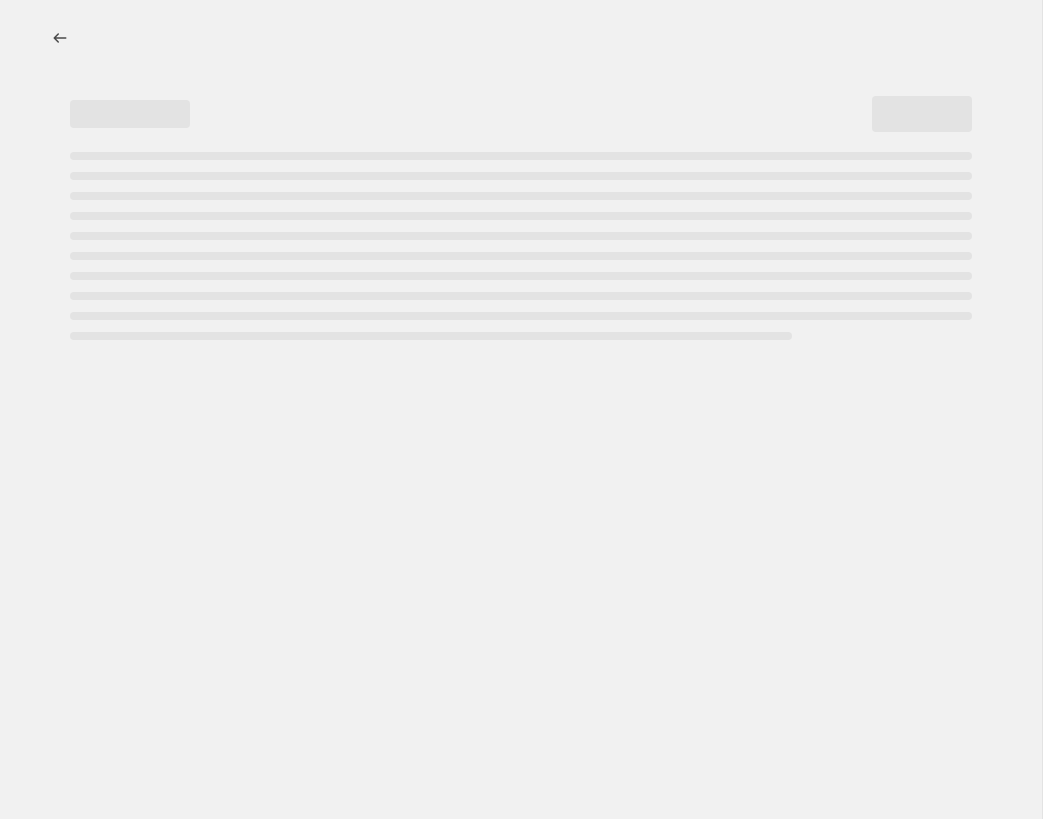 select on "percentage" 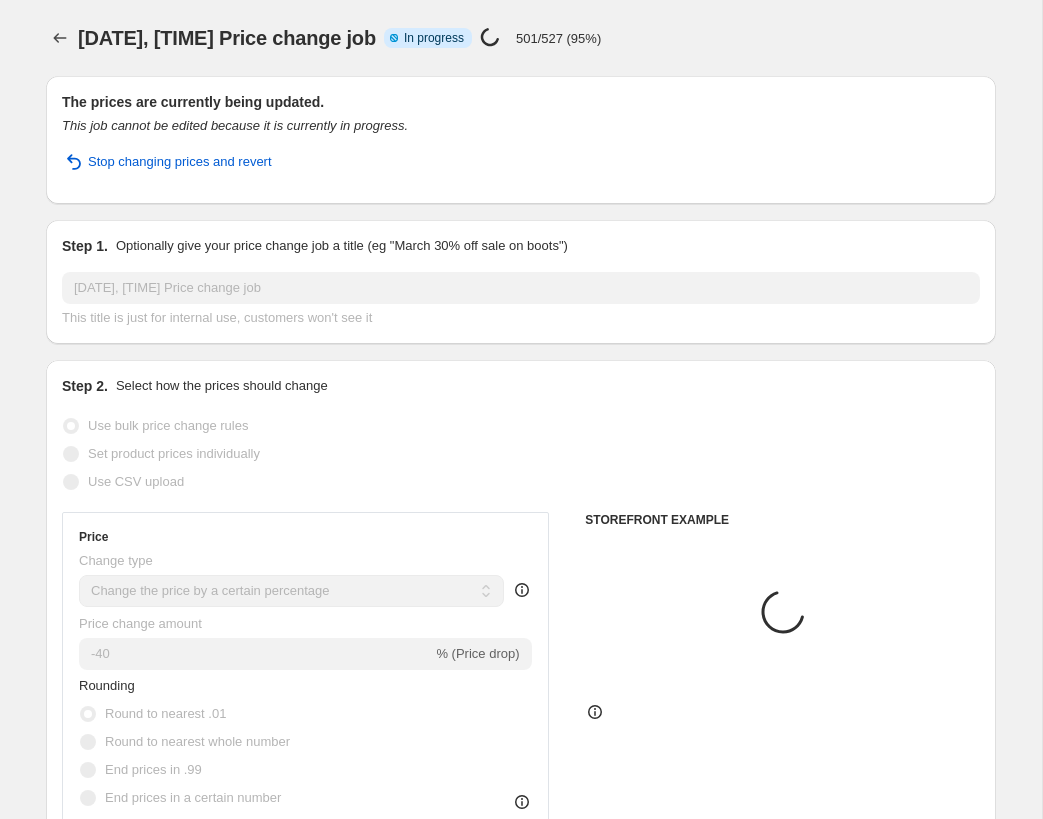 select on "collection" 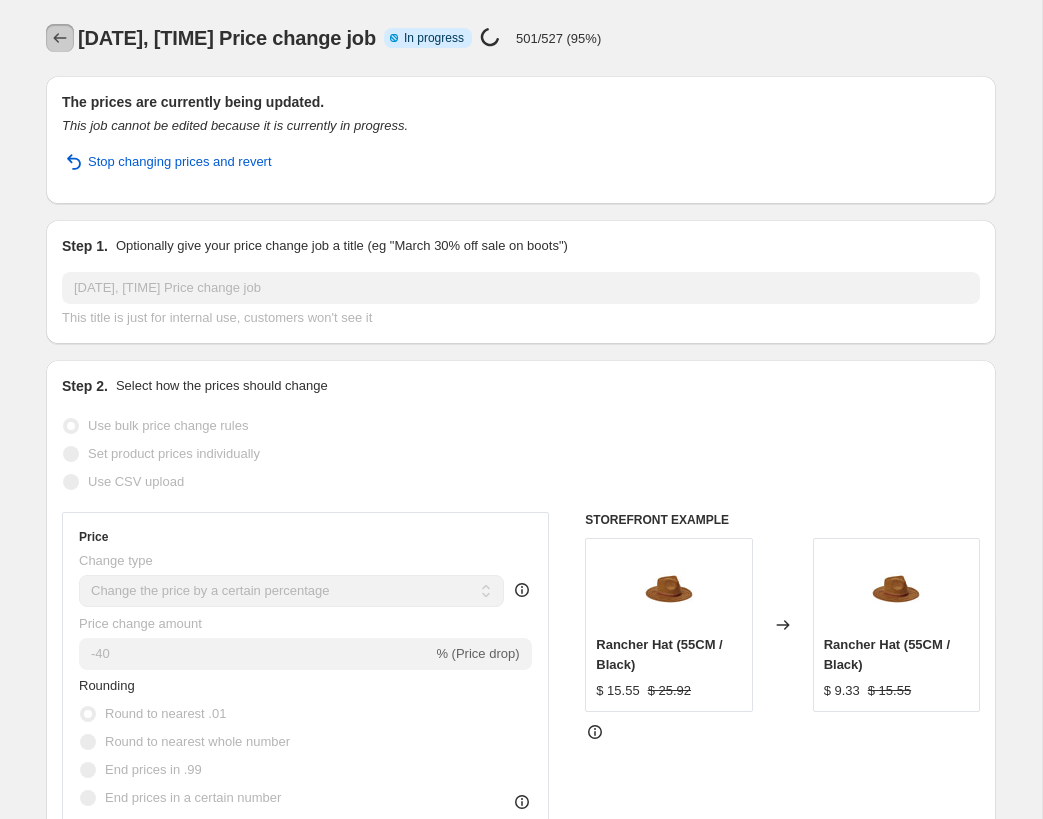 click 